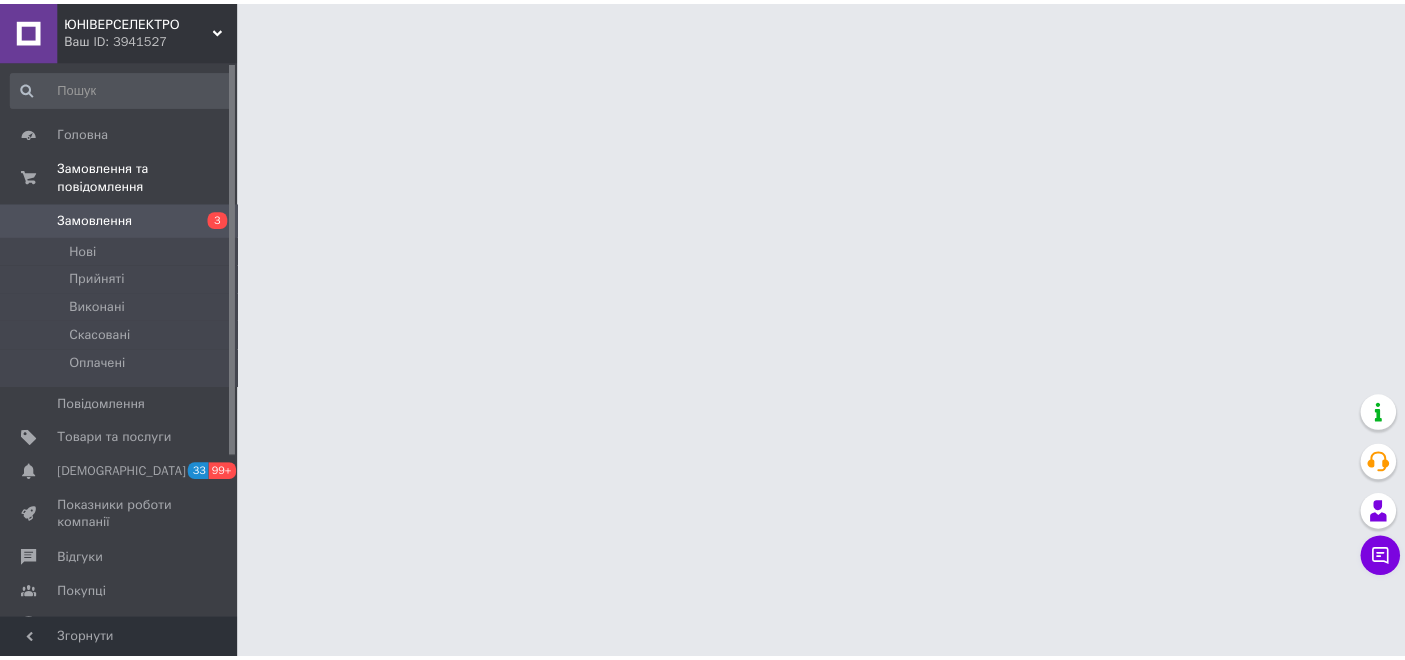 scroll, scrollTop: 0, scrollLeft: 0, axis: both 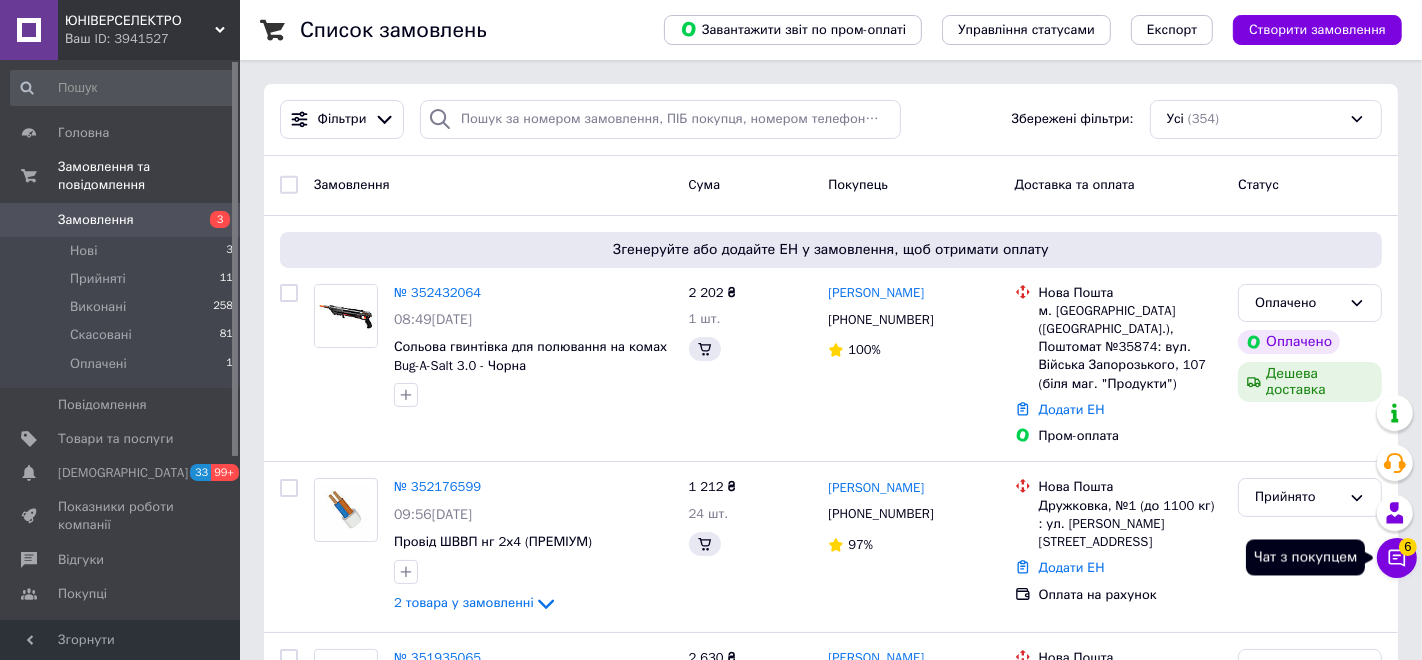 click 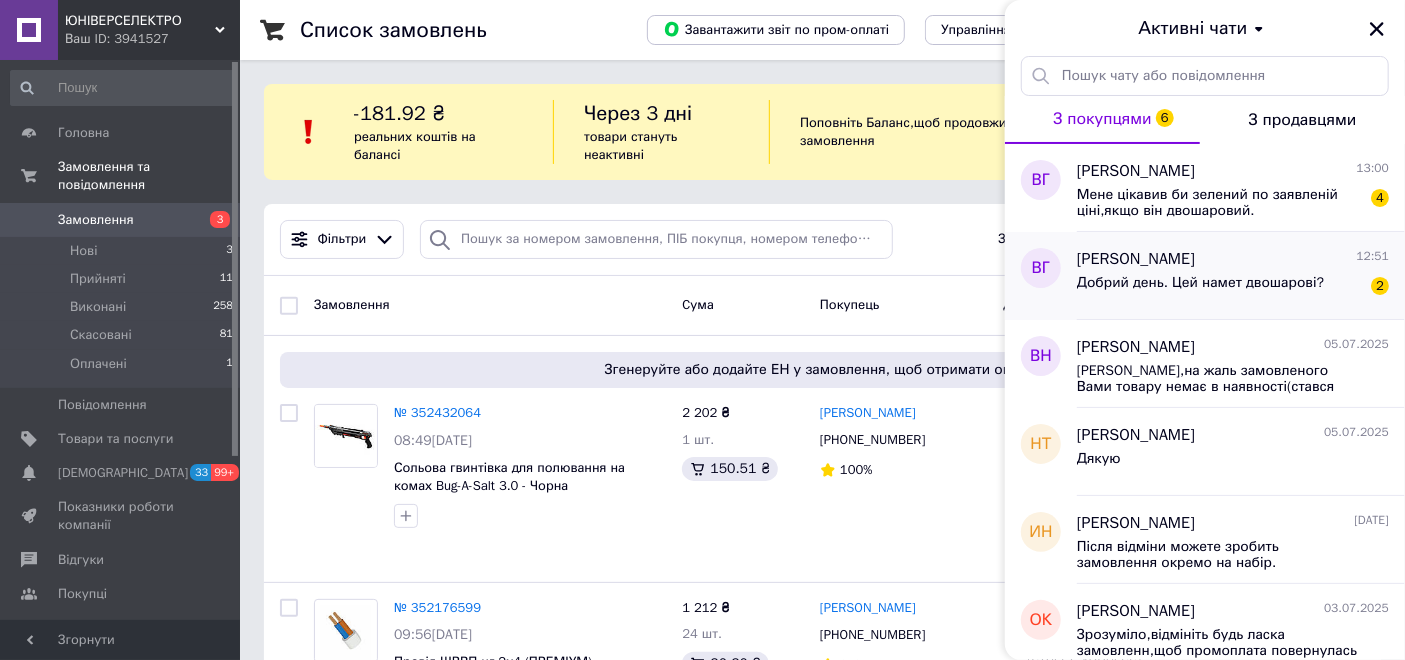 click on "Добрий день. Цей намет двошарові?" at bounding box center [1200, 283] 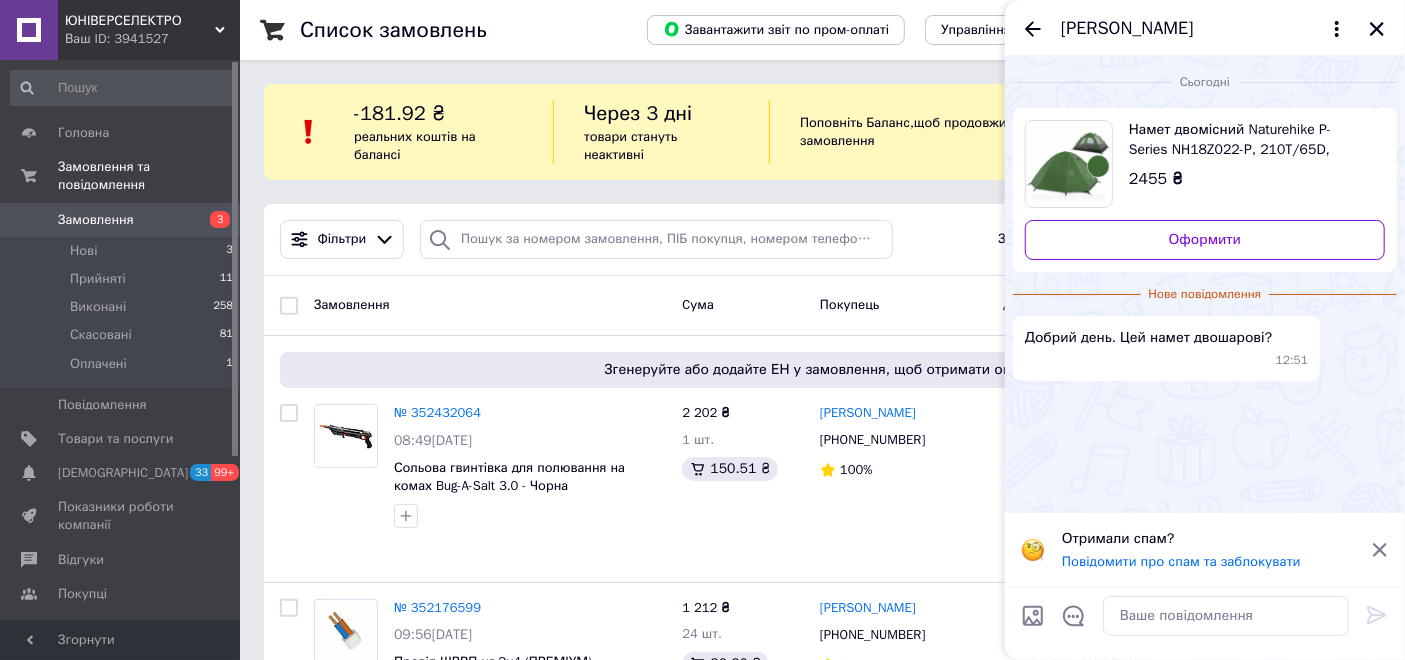click on "Намет двомісний Naturehike P-Series NH18Z022-P, 210T/65D, темно-зелений" at bounding box center [1249, 140] 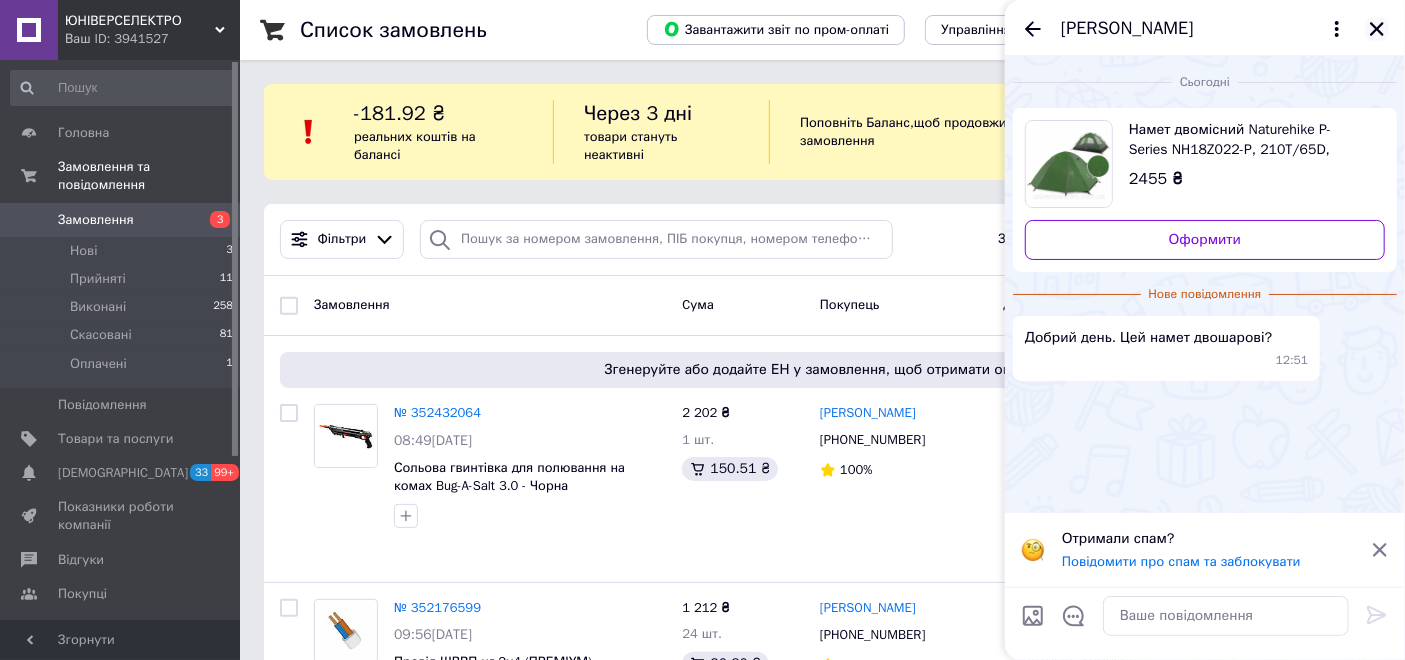 click 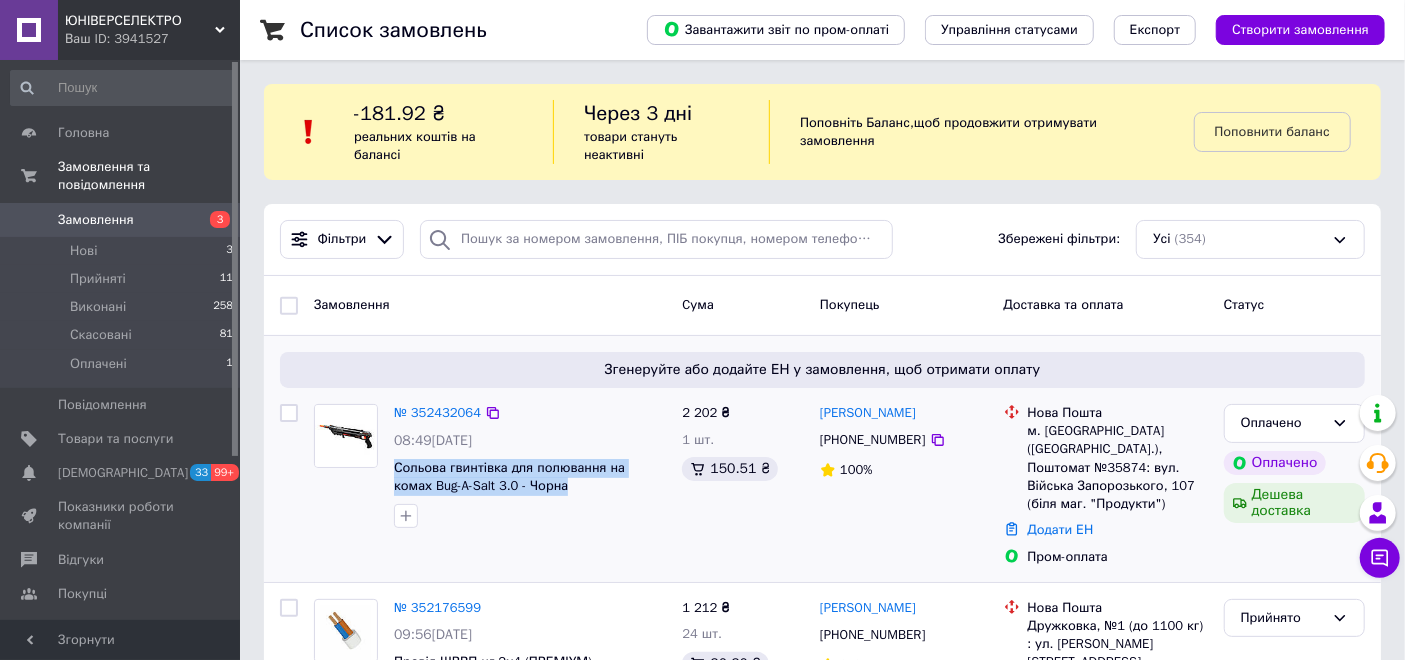 drag, startPoint x: 537, startPoint y: 485, endPoint x: 392, endPoint y: 469, distance: 145.88008 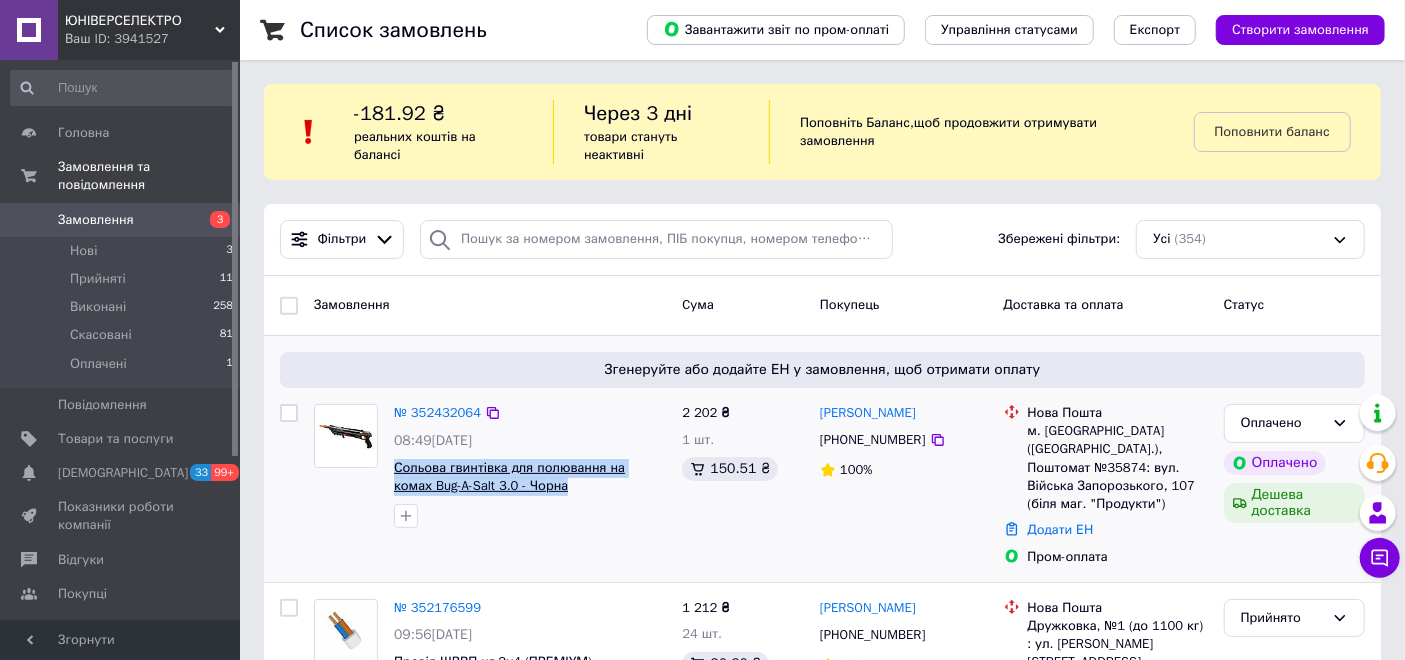 copy on "Сольова гвинтівка для полювання на комах Bug-A-Salt 3.0 - Чорна" 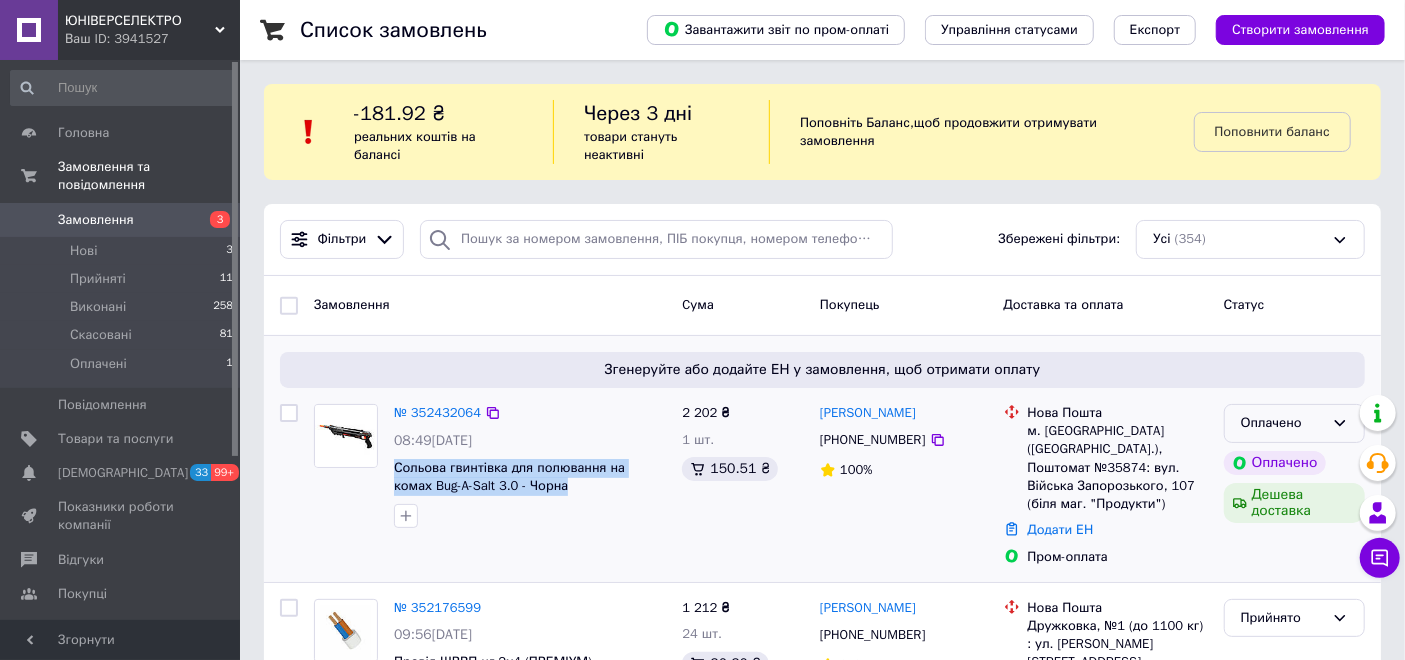 click 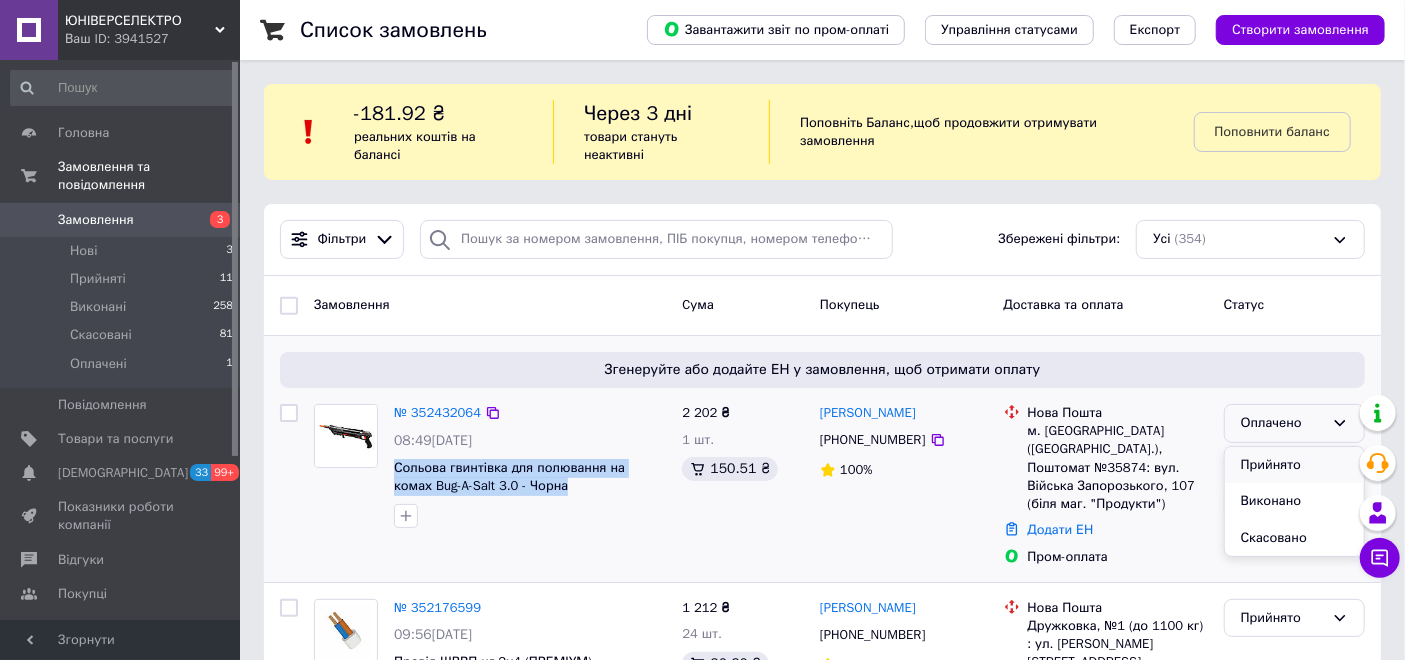 click on "Прийнято" at bounding box center [1294, 465] 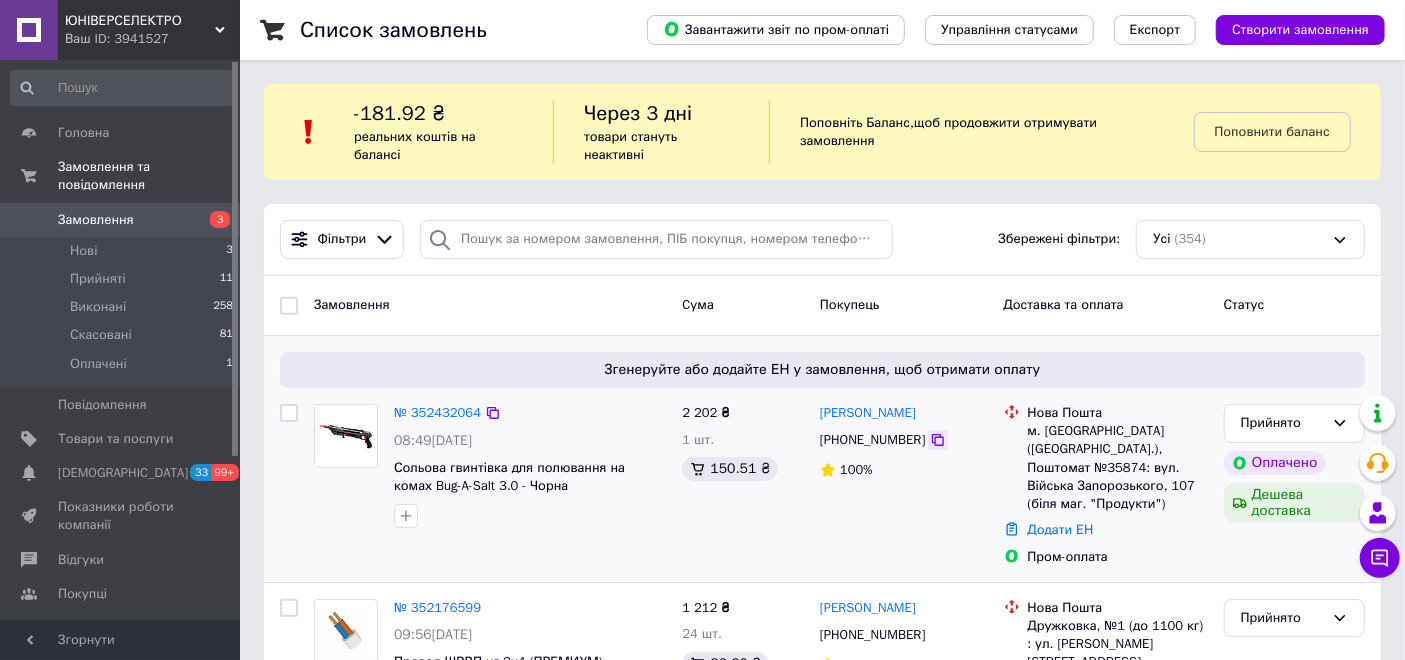 click 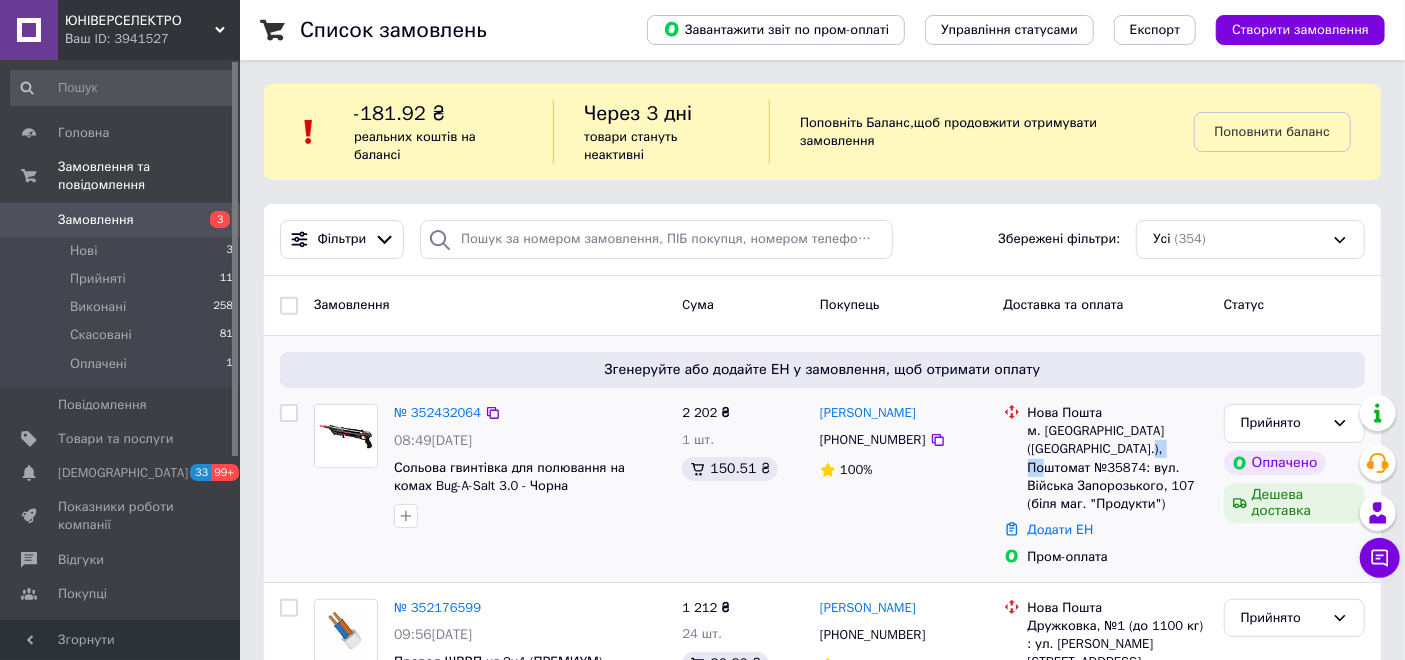 drag, startPoint x: 1140, startPoint y: 442, endPoint x: 1104, endPoint y: 452, distance: 37.363083 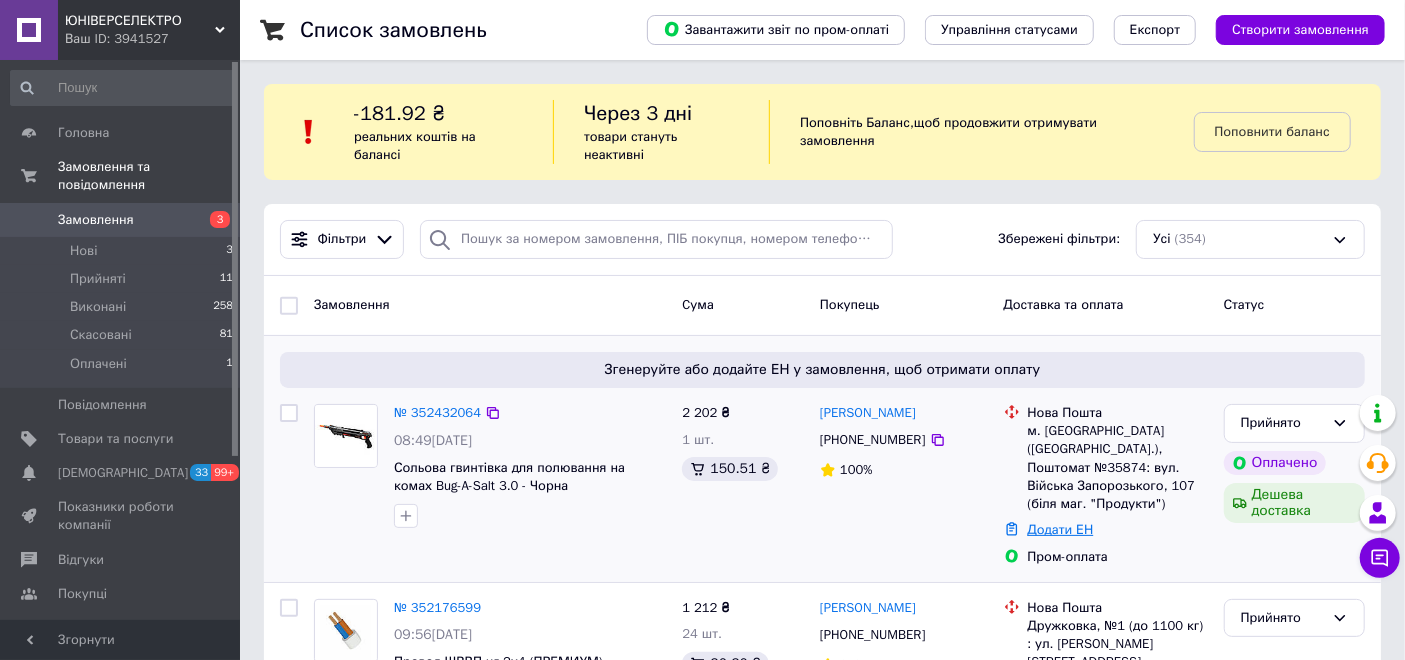 click on "Додати ЕН" at bounding box center [1061, 529] 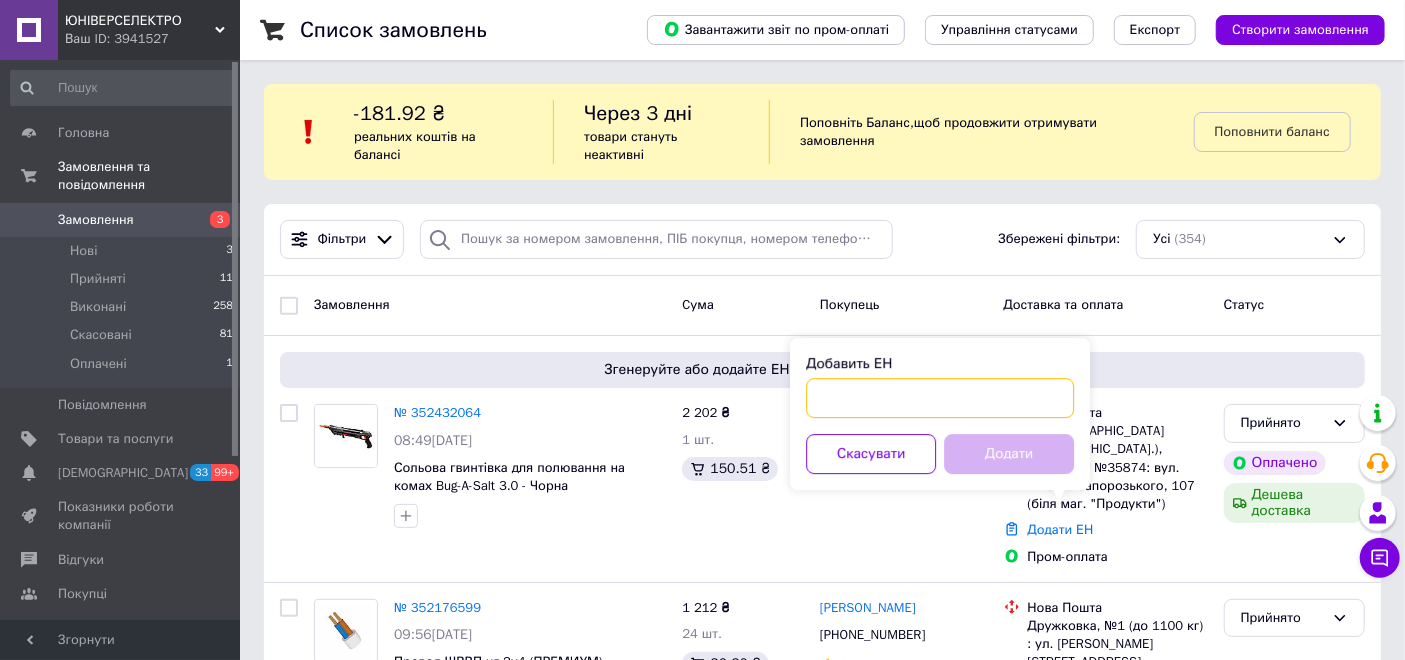 click on "Добавить ЕН" at bounding box center [940, 398] 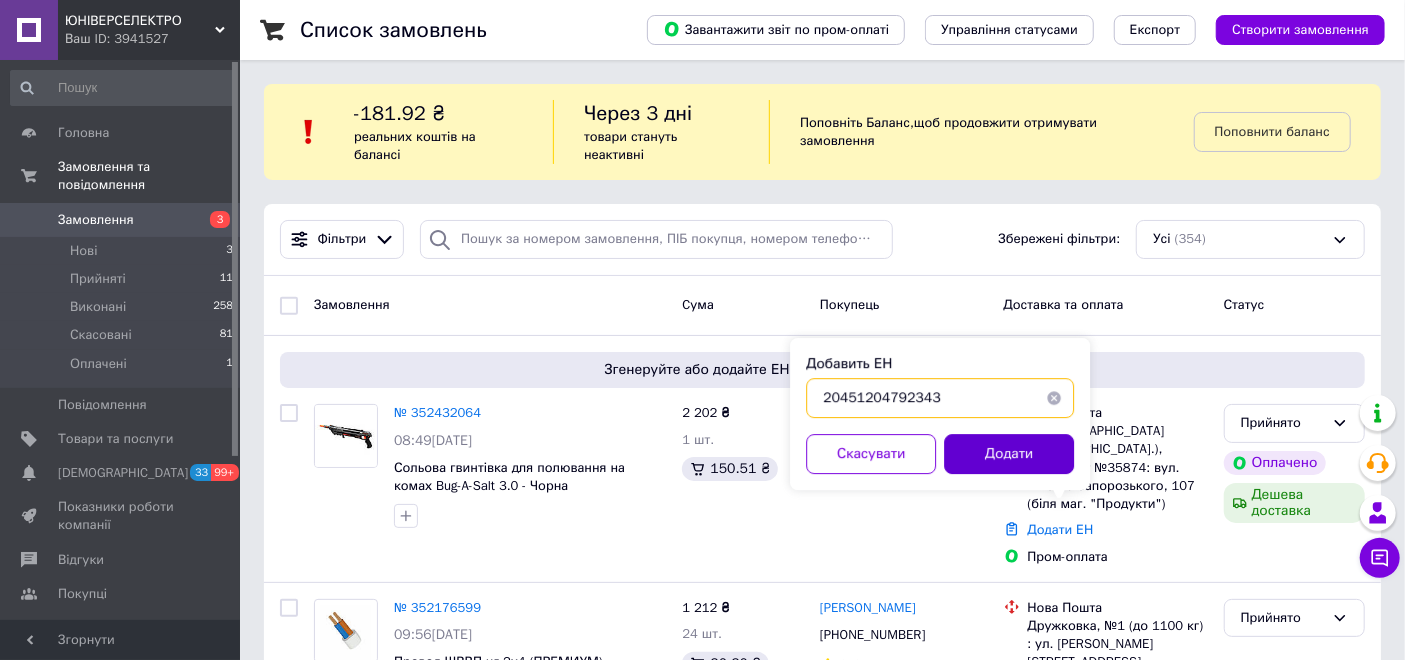 type on "20451204792343" 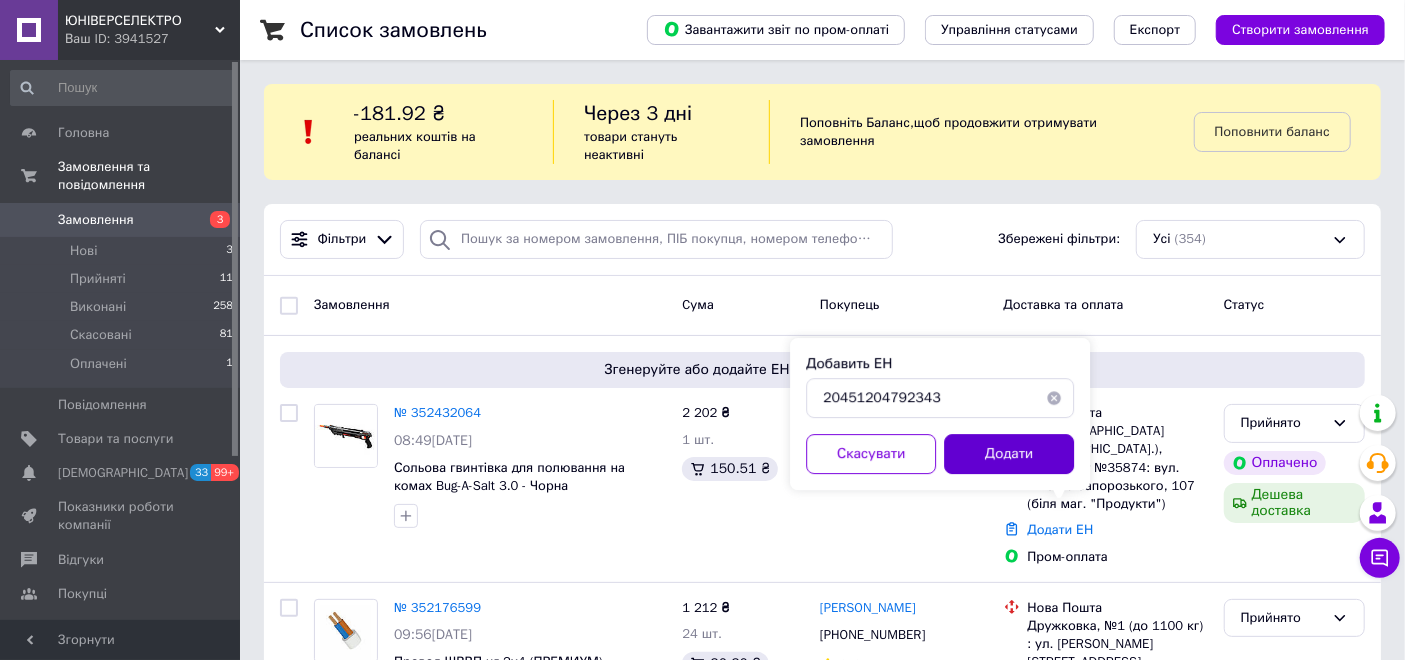 click on "Додати" at bounding box center (1009, 454) 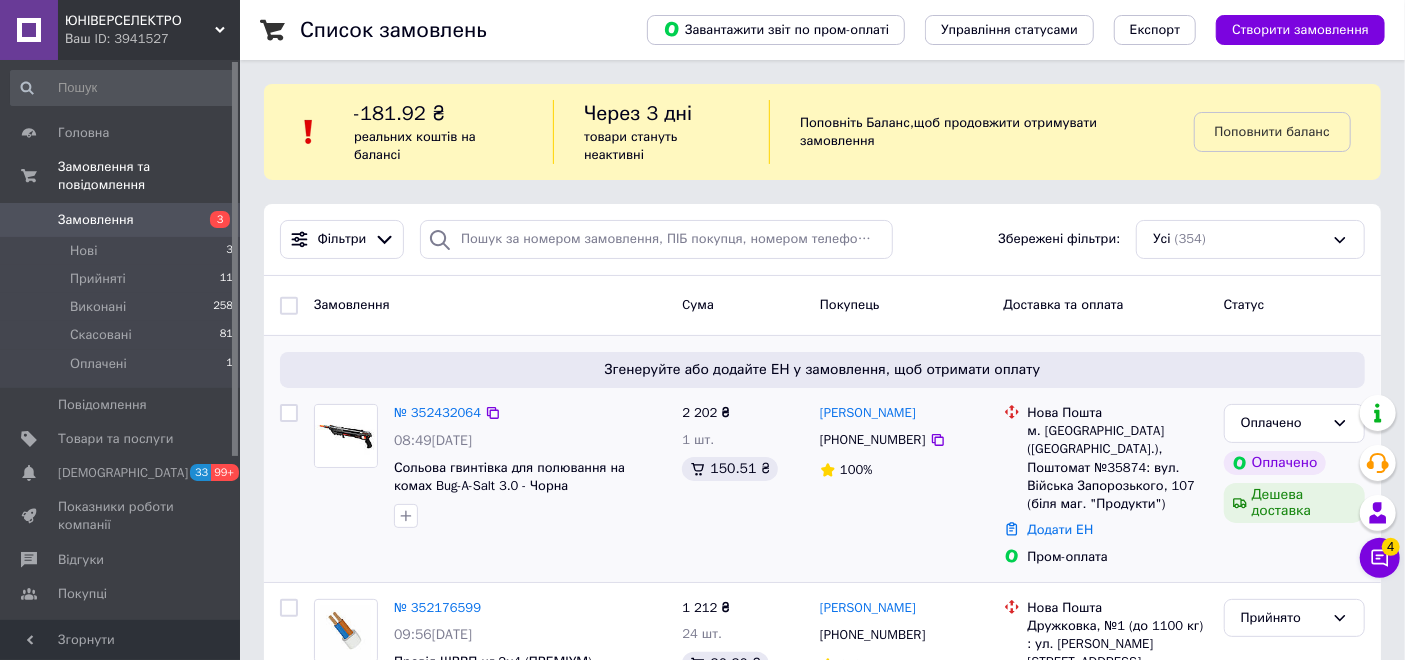 scroll, scrollTop: 111, scrollLeft: 0, axis: vertical 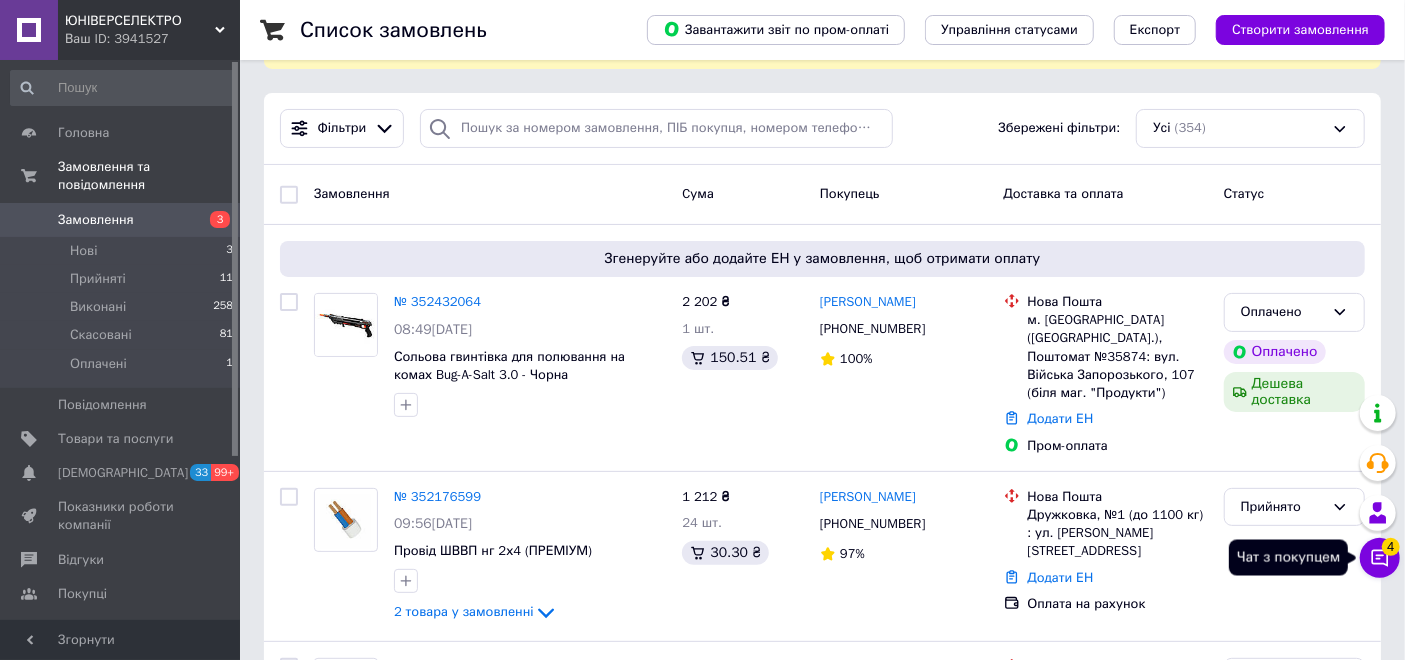 click 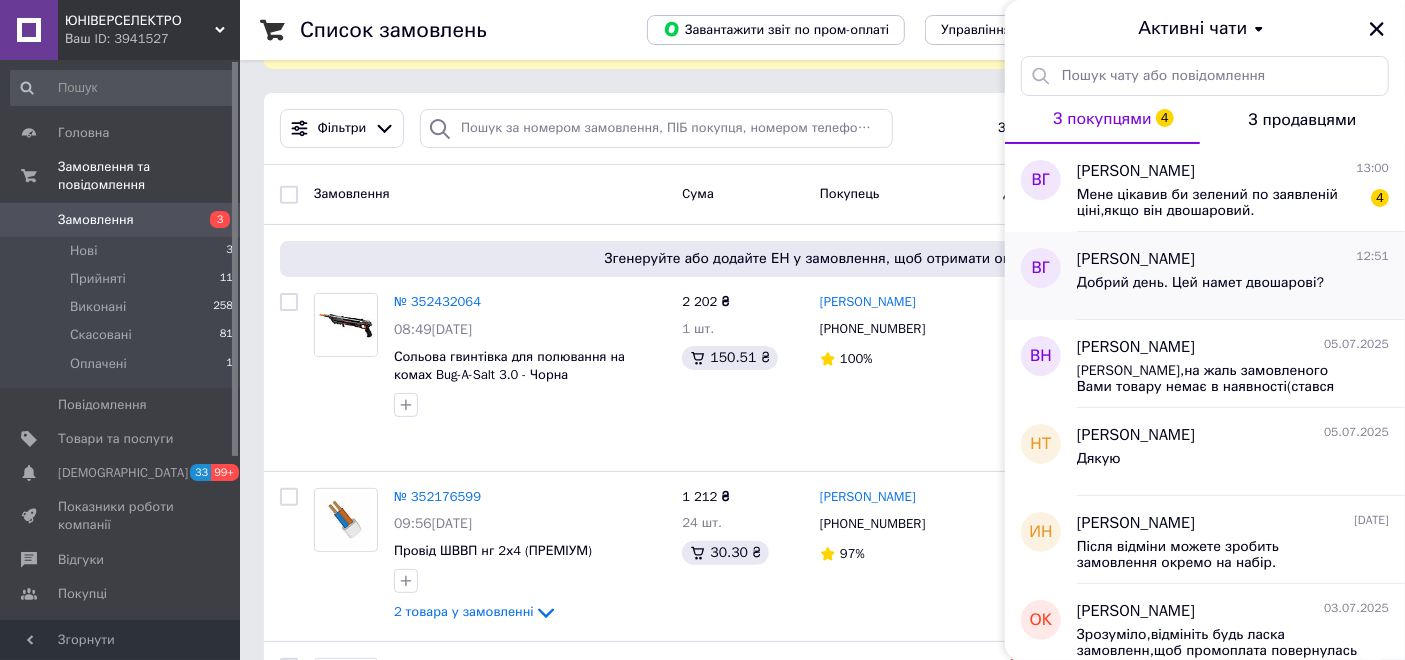 click on "Добрий день. Цей намет двошарові?" at bounding box center [1200, 283] 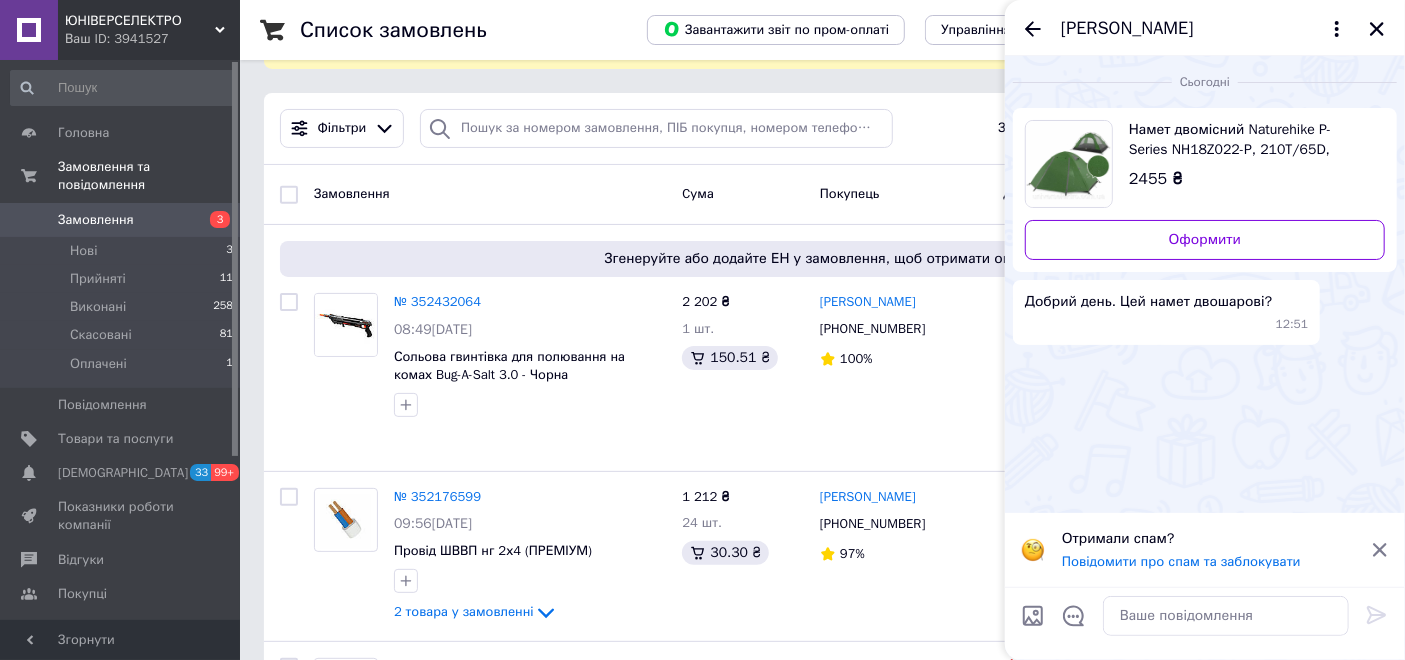 click on "Намет двомісний Naturehike P-Series NH18Z022-P, 210T/65D, темно-зелений" at bounding box center (1249, 140) 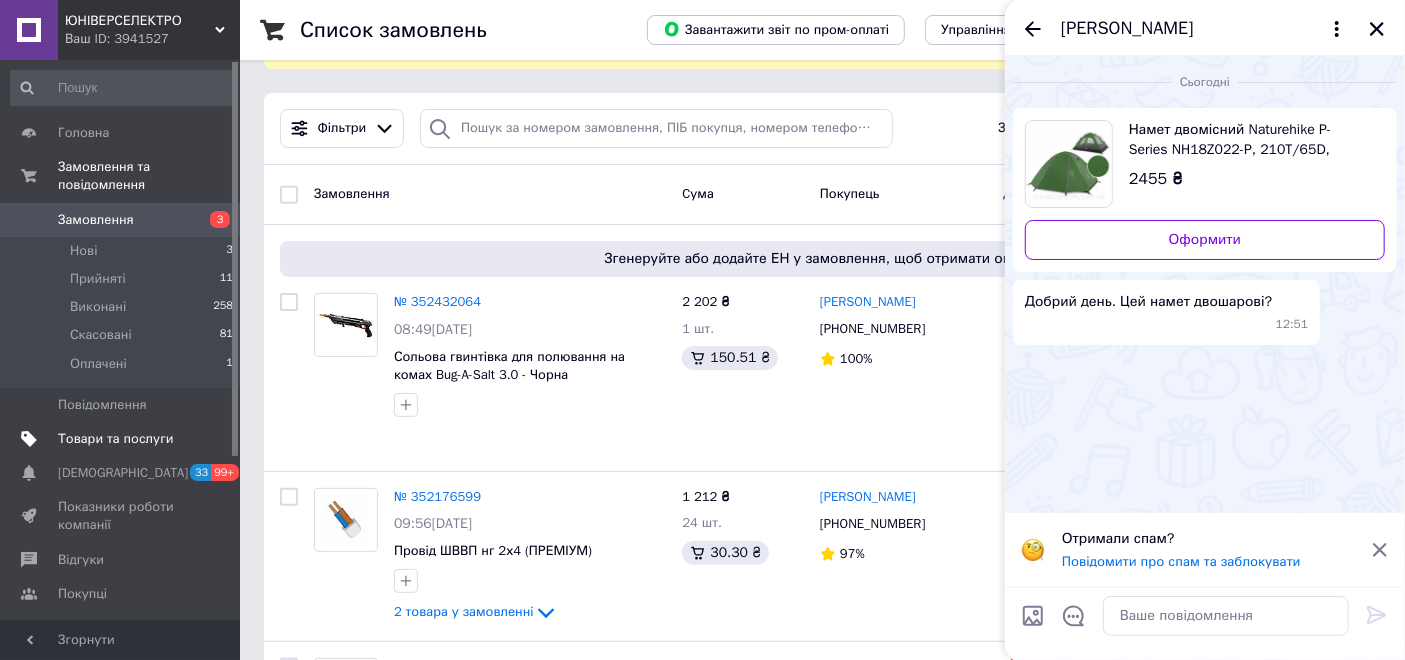 click on "Товари та послуги" at bounding box center [115, 439] 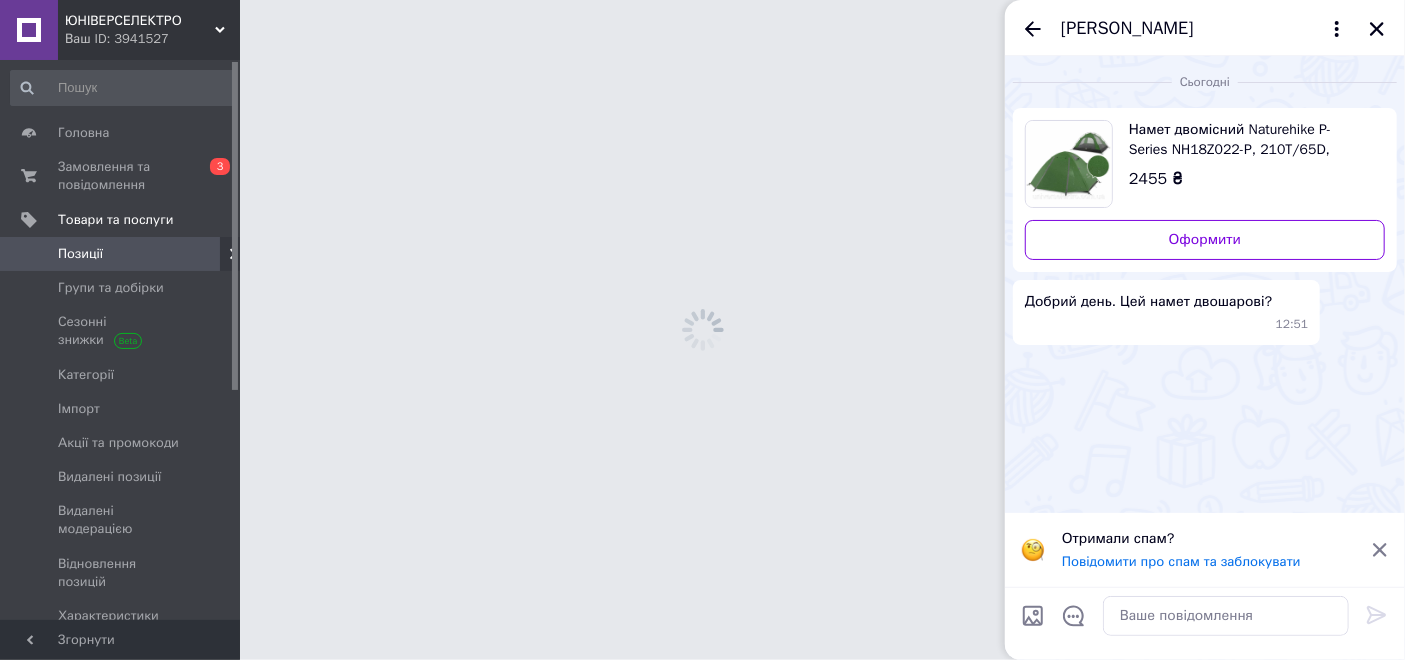 scroll, scrollTop: 0, scrollLeft: 0, axis: both 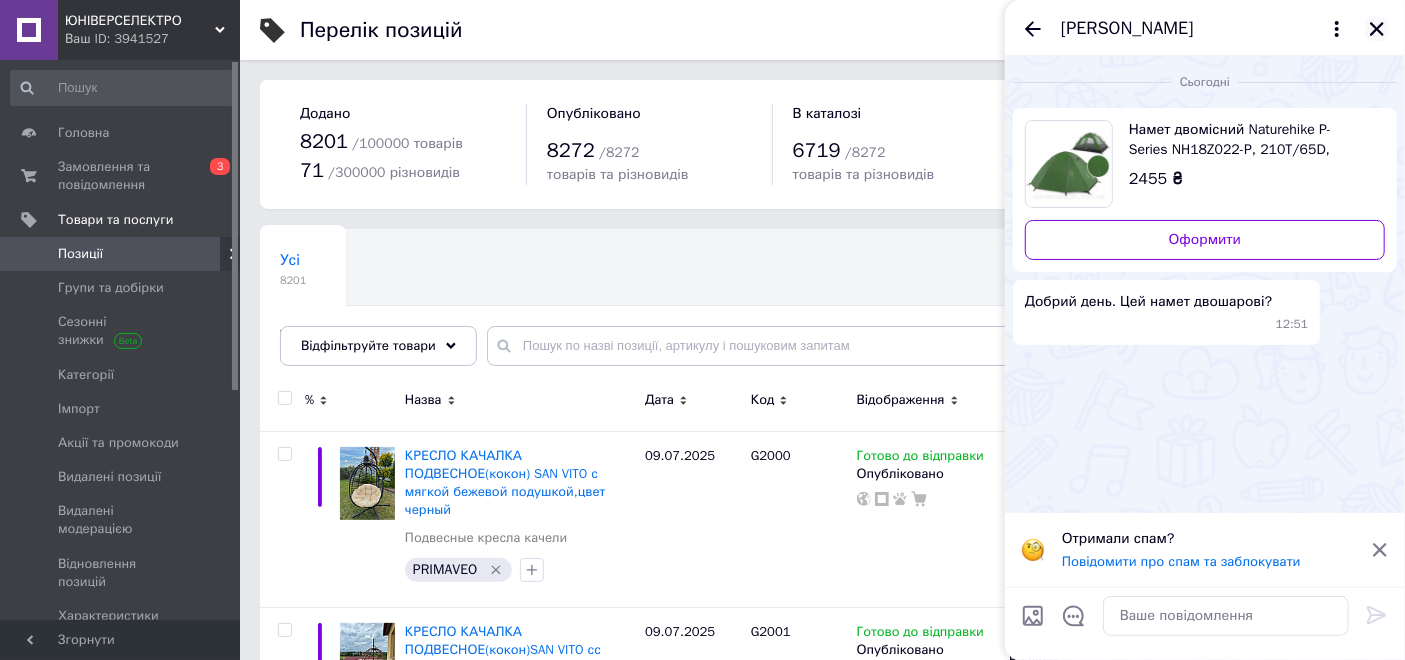 click 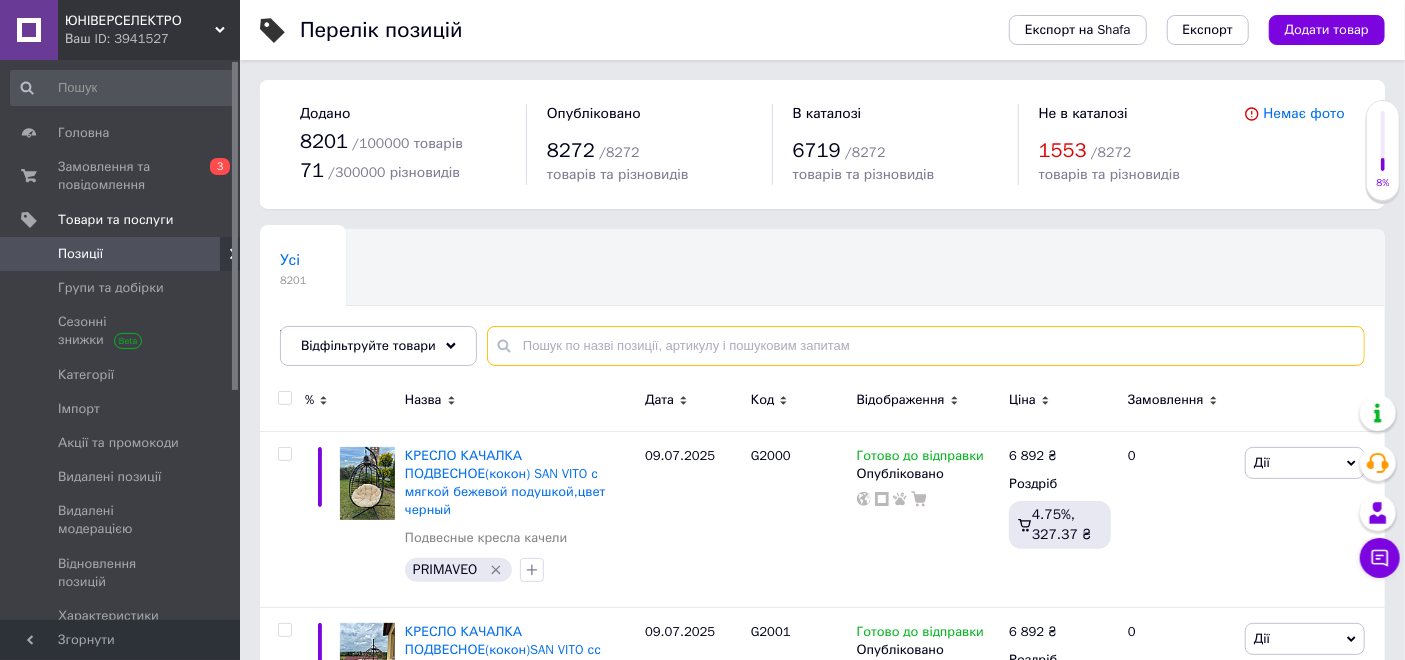 click at bounding box center [926, 346] 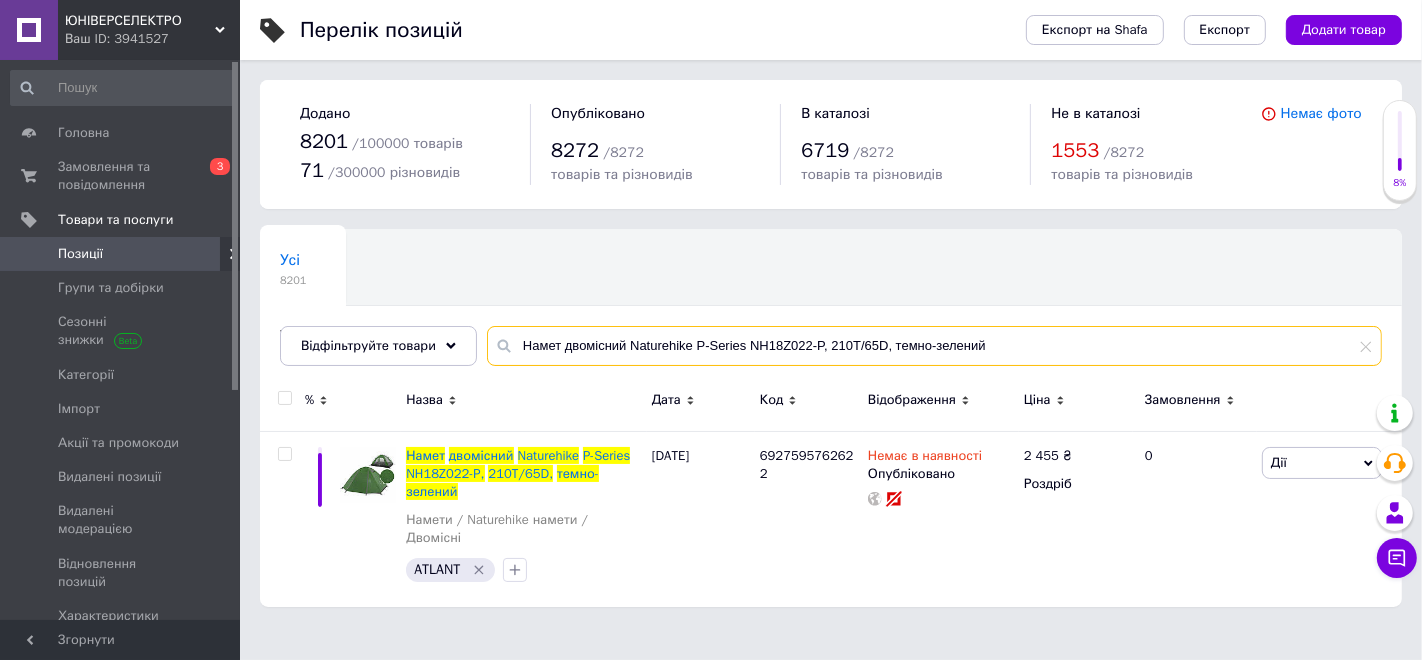 drag, startPoint x: 888, startPoint y: 342, endPoint x: 1112, endPoint y: 349, distance: 224.10934 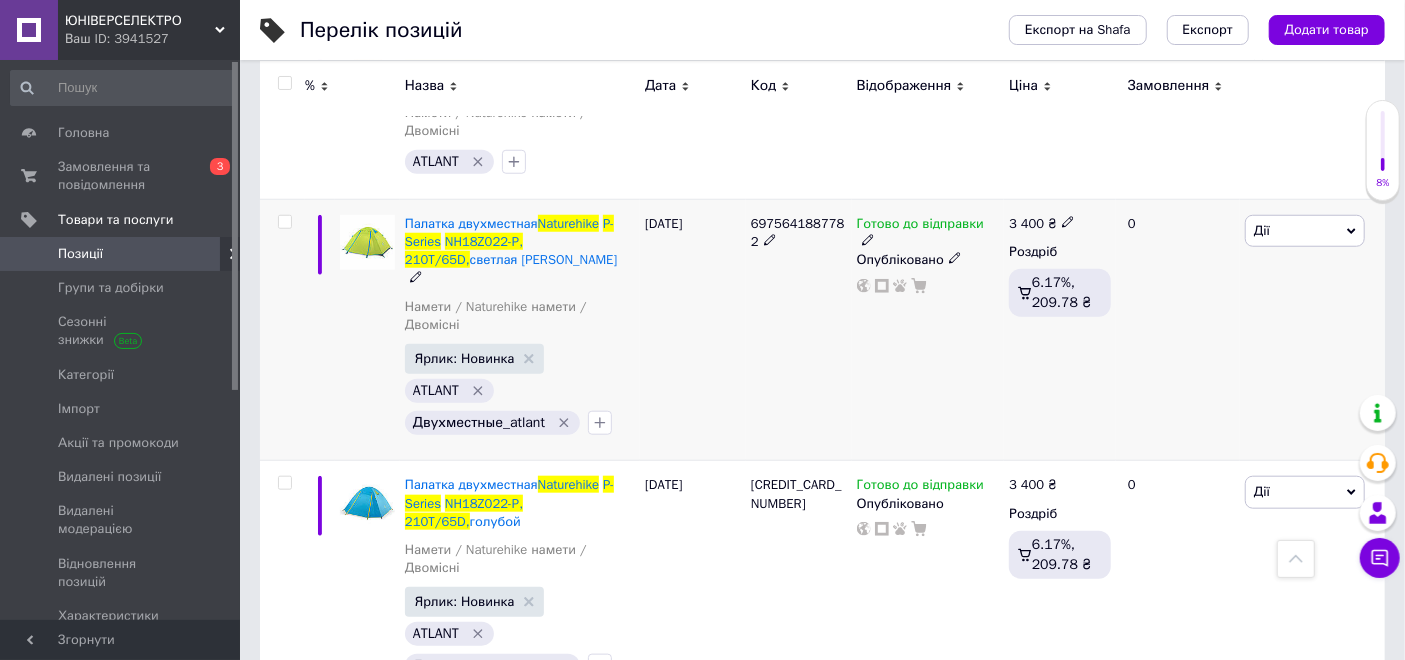 scroll, scrollTop: 925, scrollLeft: 0, axis: vertical 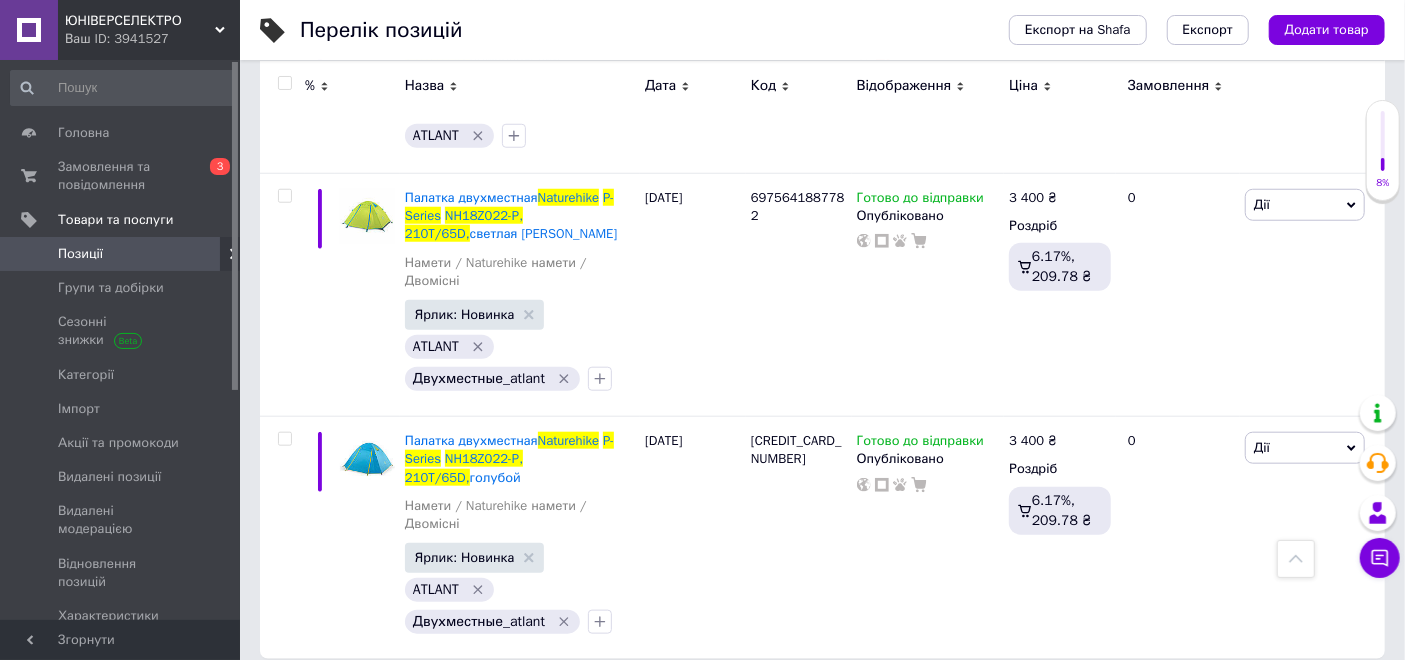 type on "Намет двомісний Naturehike P-Series NH18Z022-P, 210T/65D," 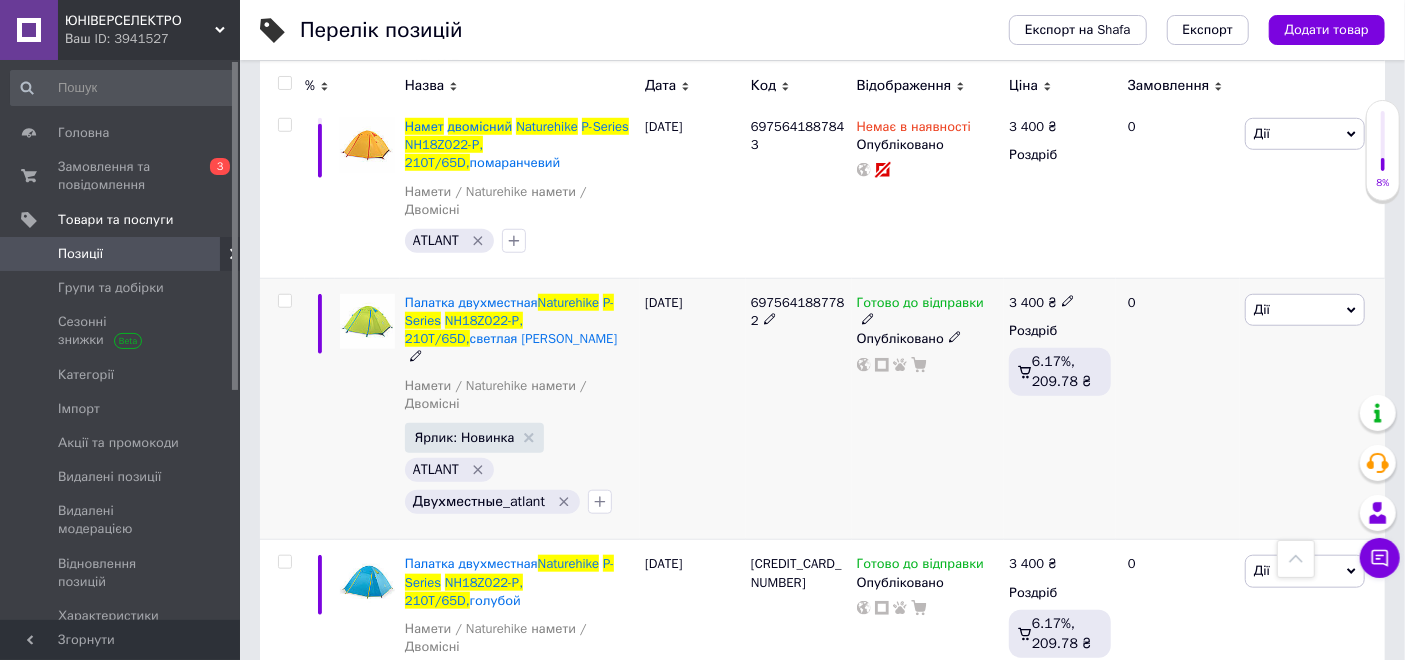 scroll, scrollTop: 832, scrollLeft: 0, axis: vertical 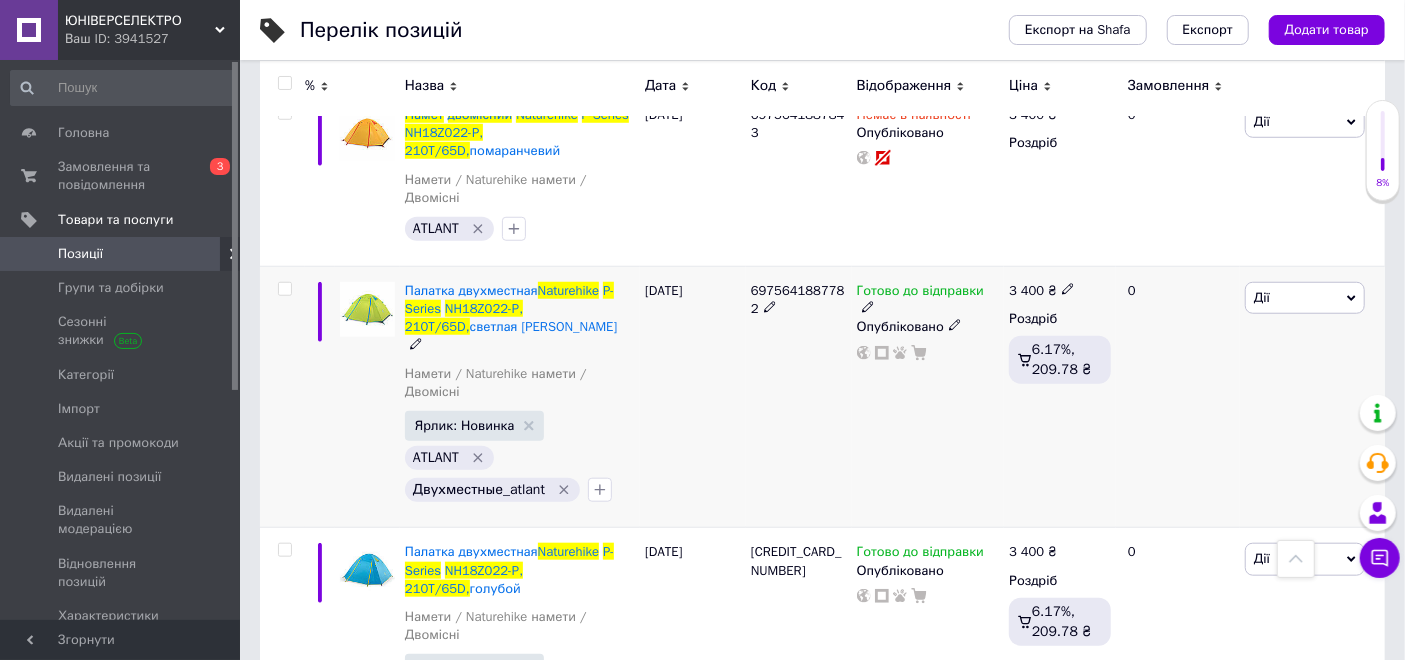 click 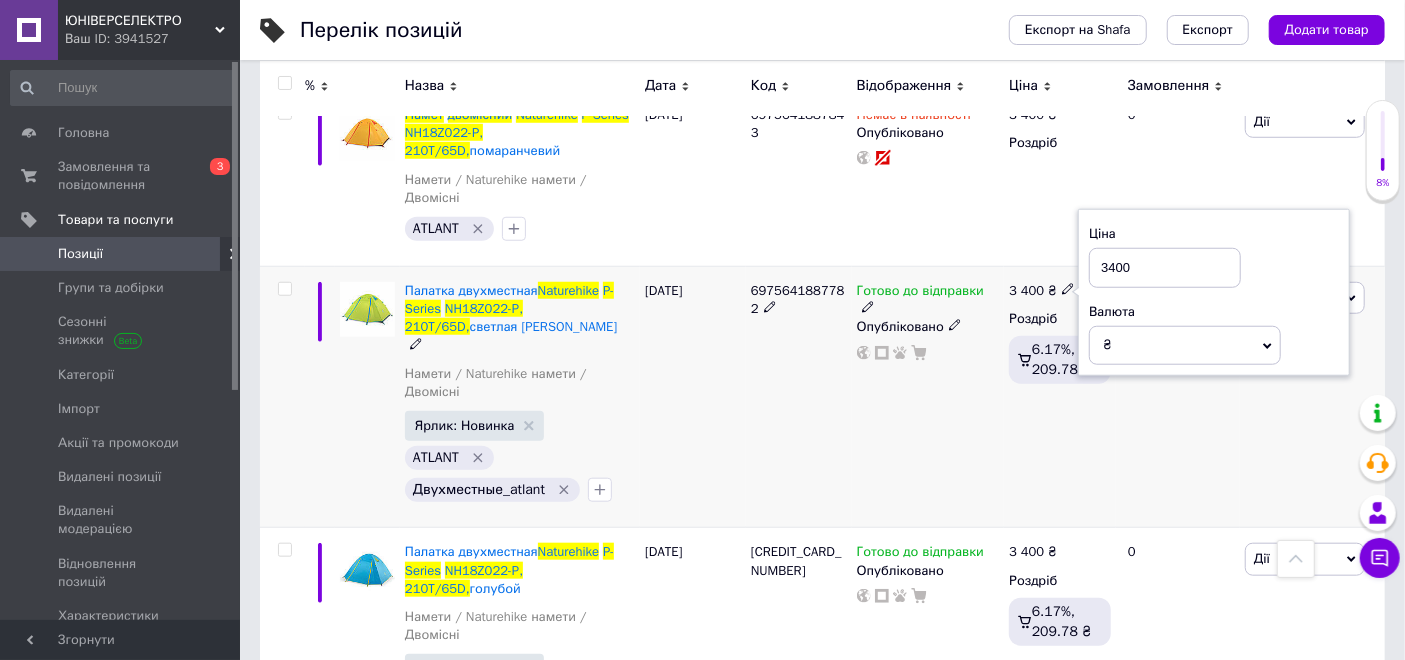 drag, startPoint x: 1146, startPoint y: 264, endPoint x: 1030, endPoint y: 265, distance: 116.00431 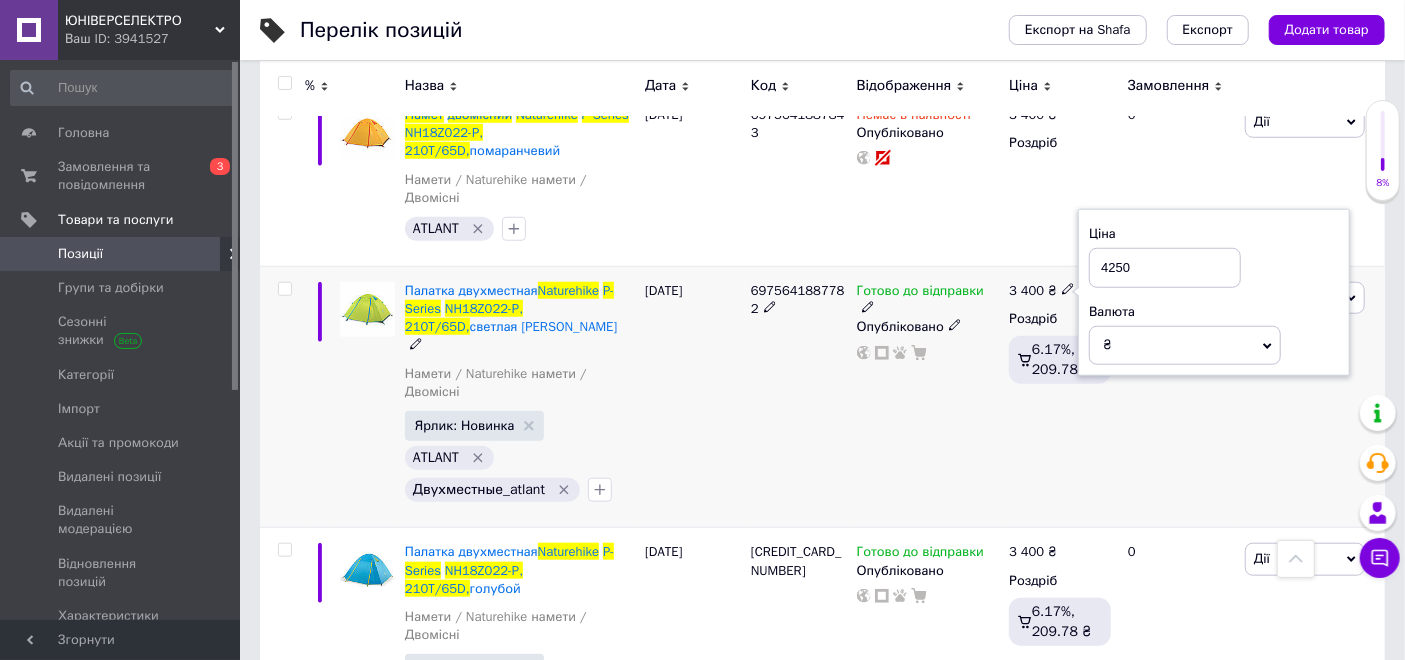 type on "4250" 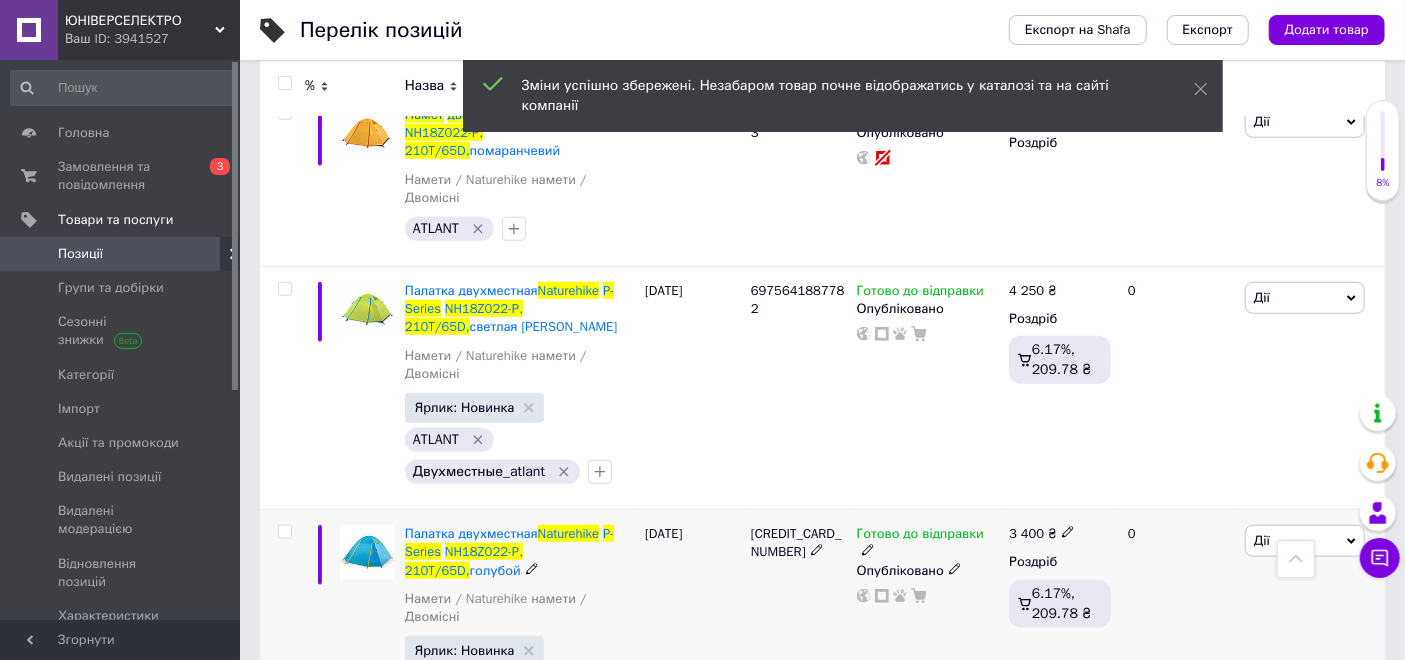 click 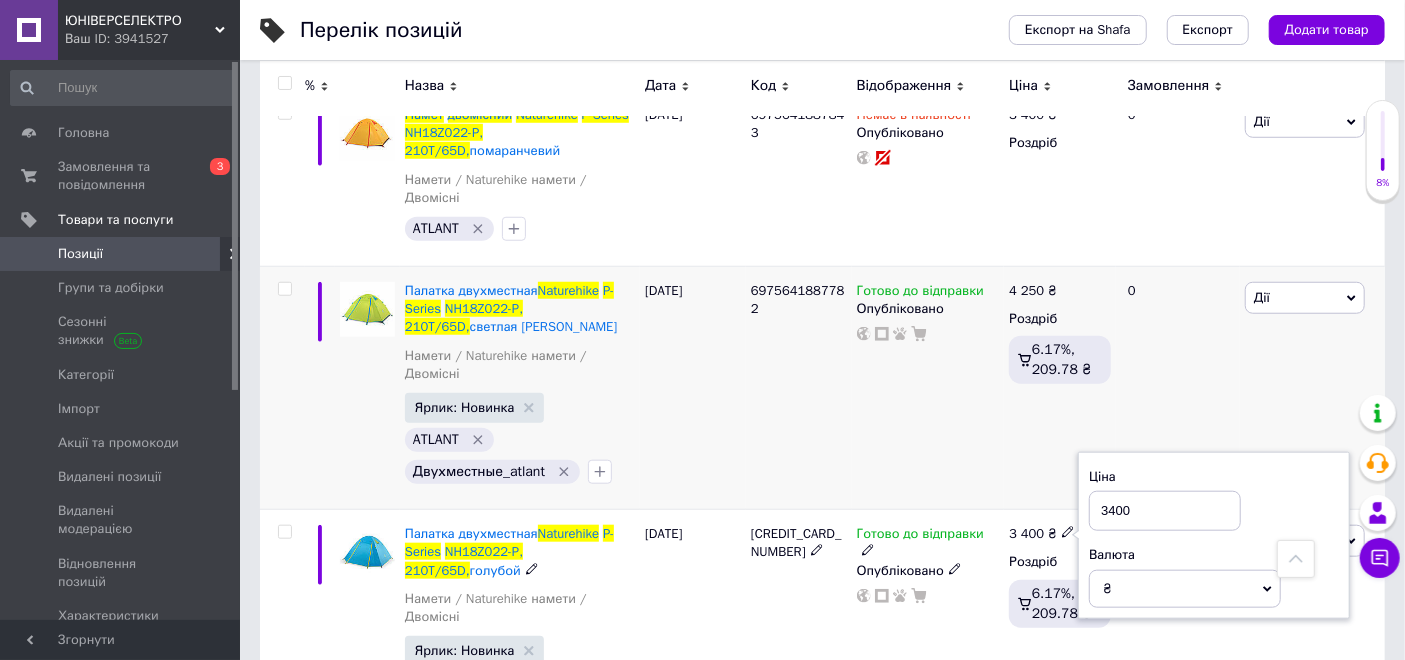 drag, startPoint x: 1147, startPoint y: 516, endPoint x: 1077, endPoint y: 506, distance: 70.71068 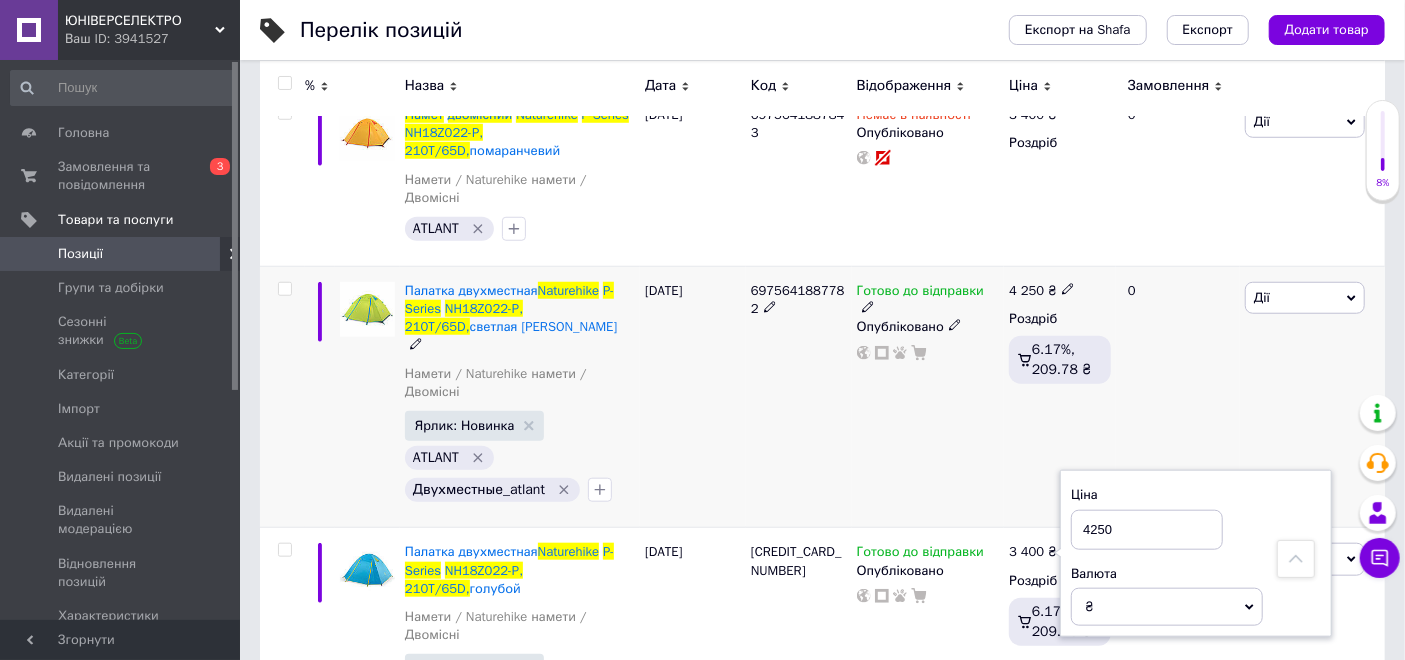 type on "4250" 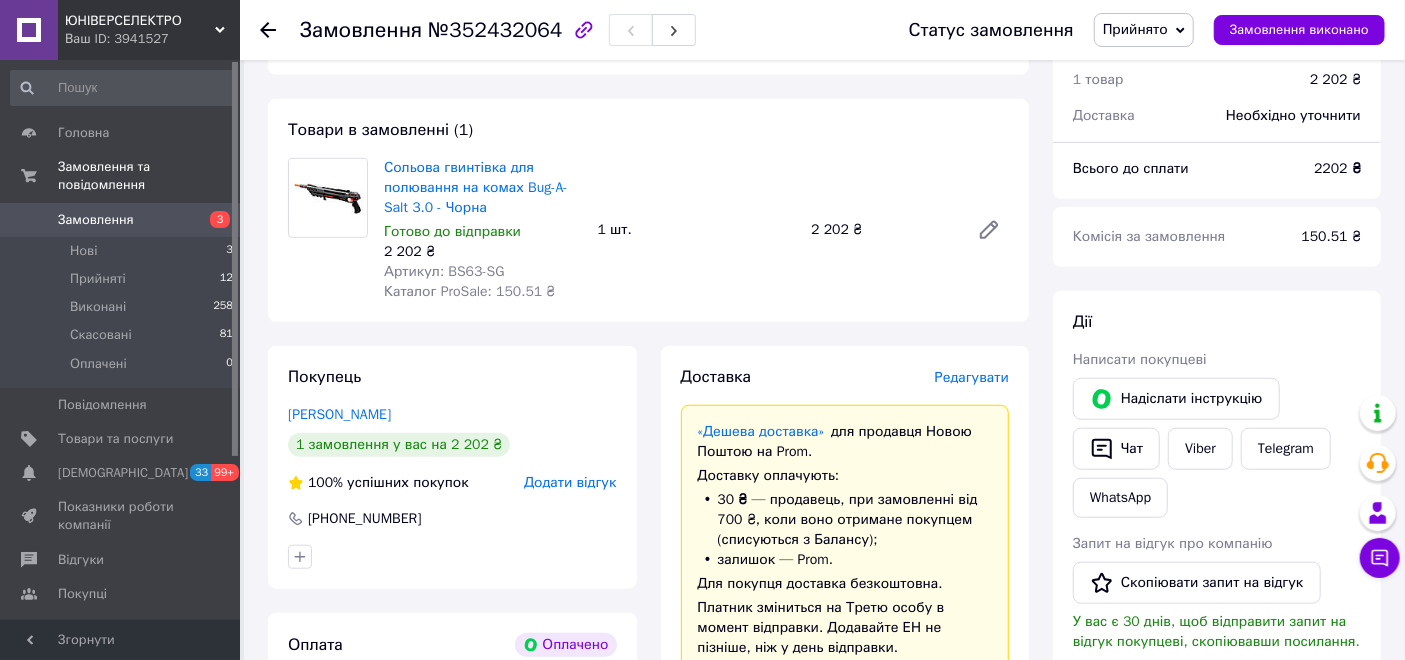 scroll, scrollTop: 666, scrollLeft: 0, axis: vertical 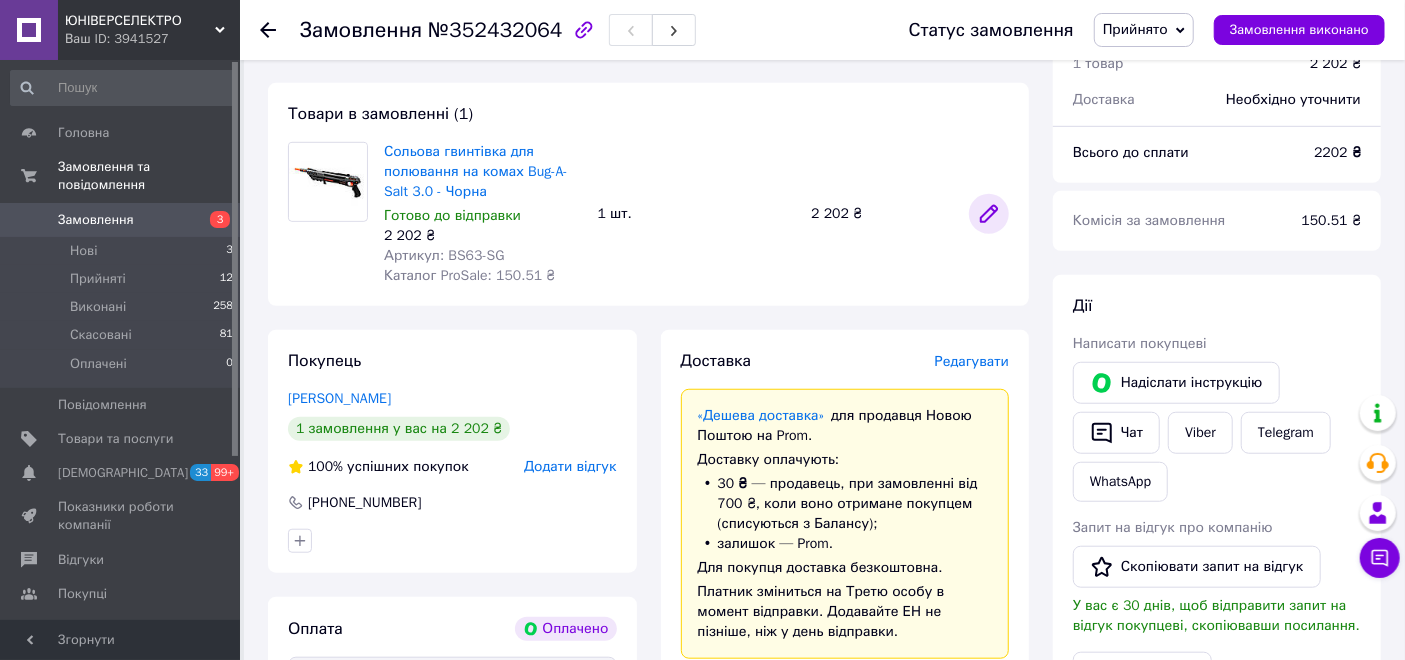 click 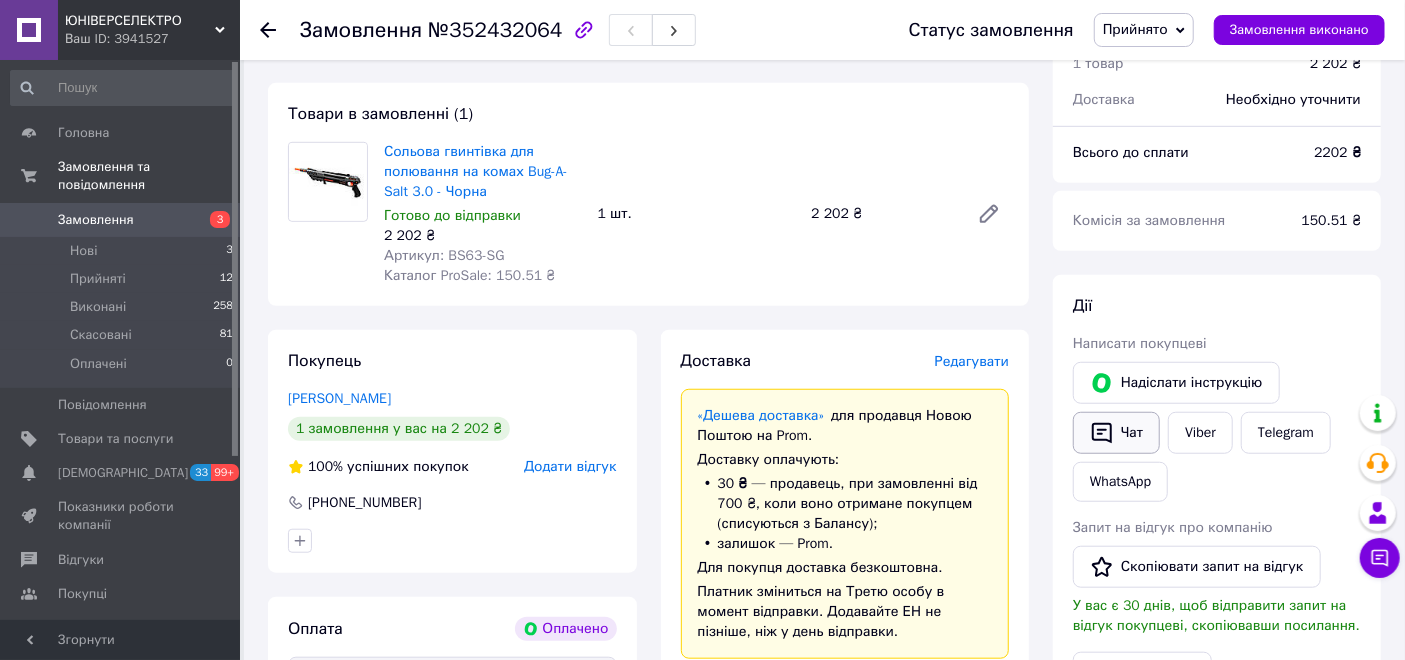 click on "Чат" at bounding box center (1116, 433) 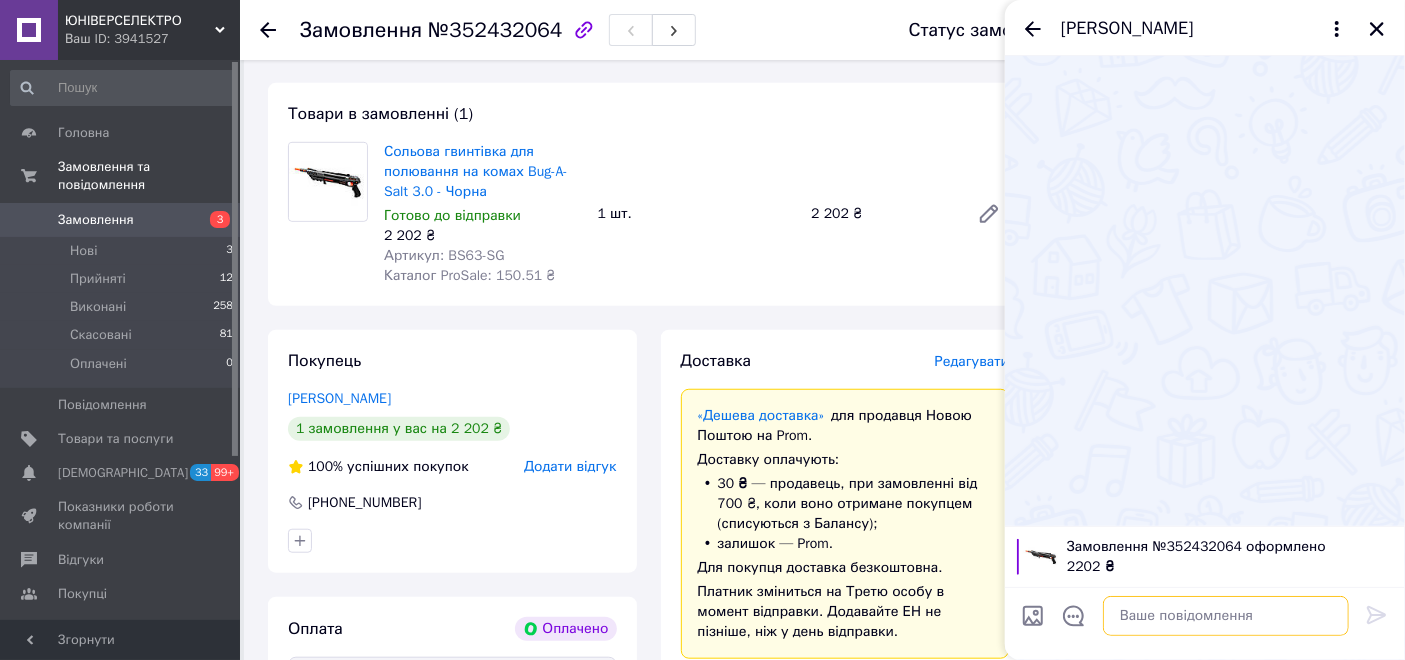 click at bounding box center (1226, 616) 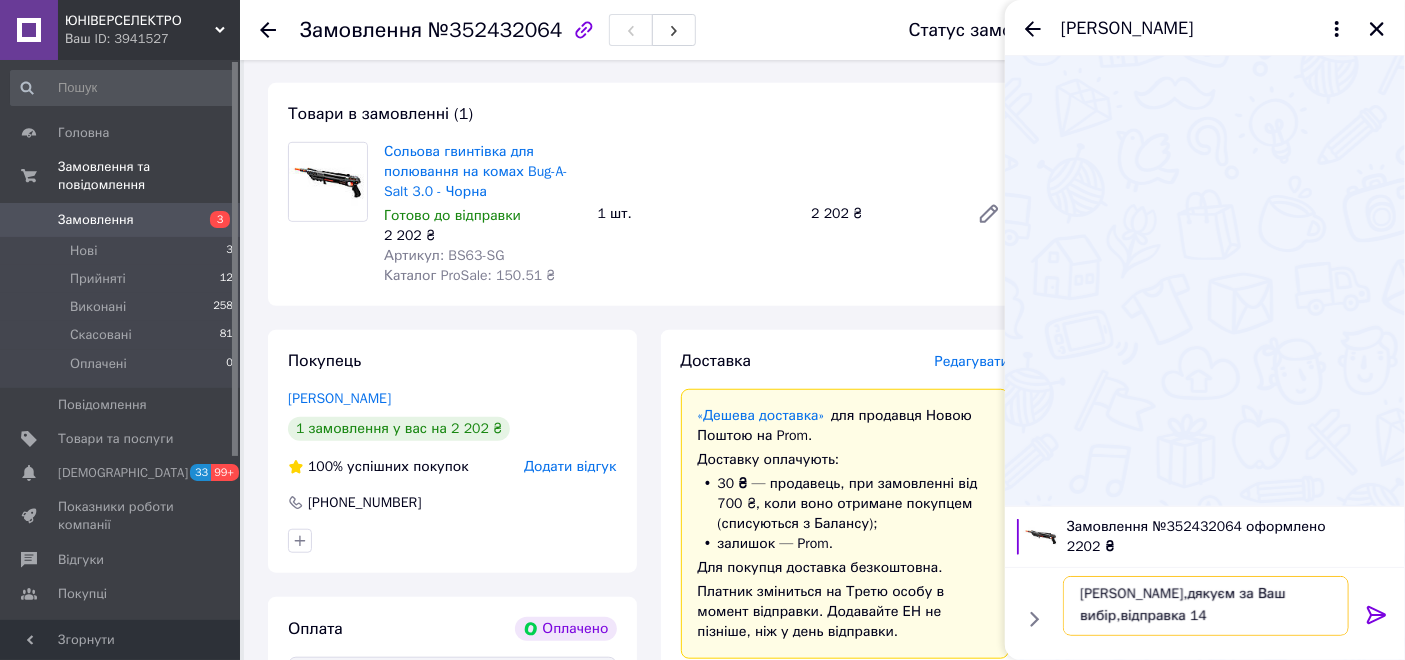 scroll, scrollTop: 1, scrollLeft: 0, axis: vertical 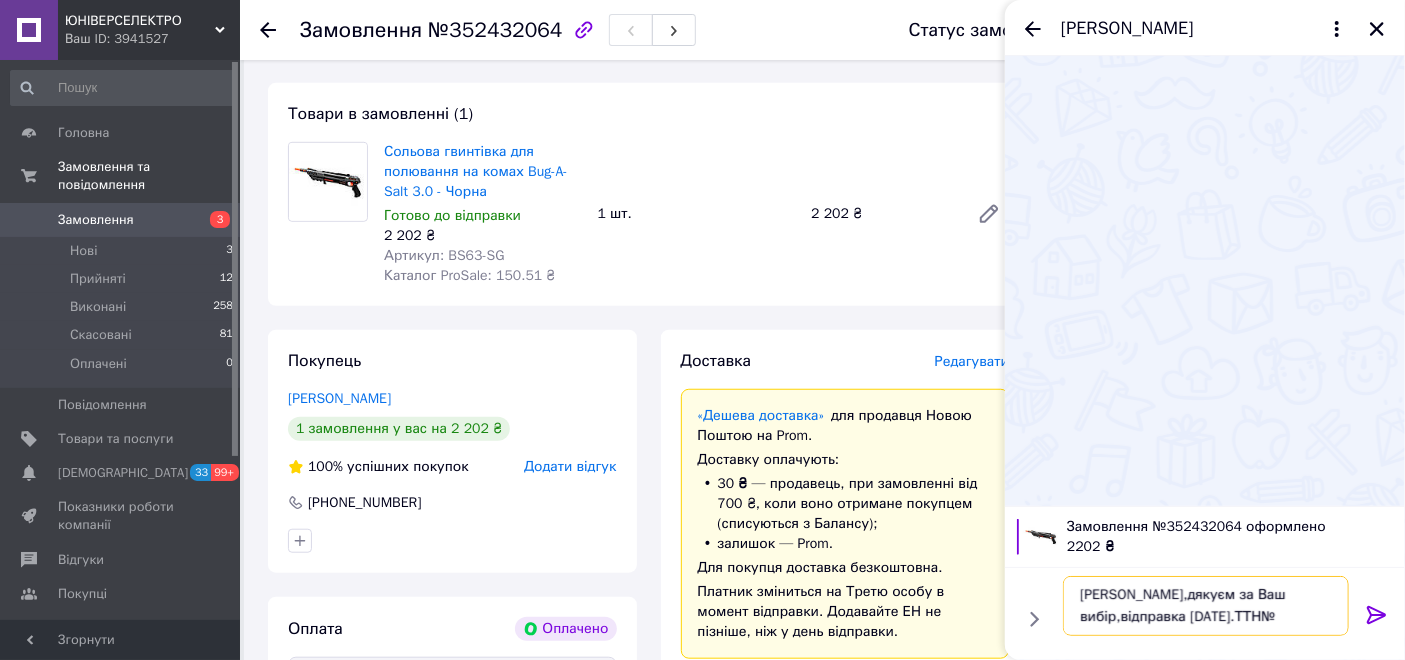 paste on "20451204792343" 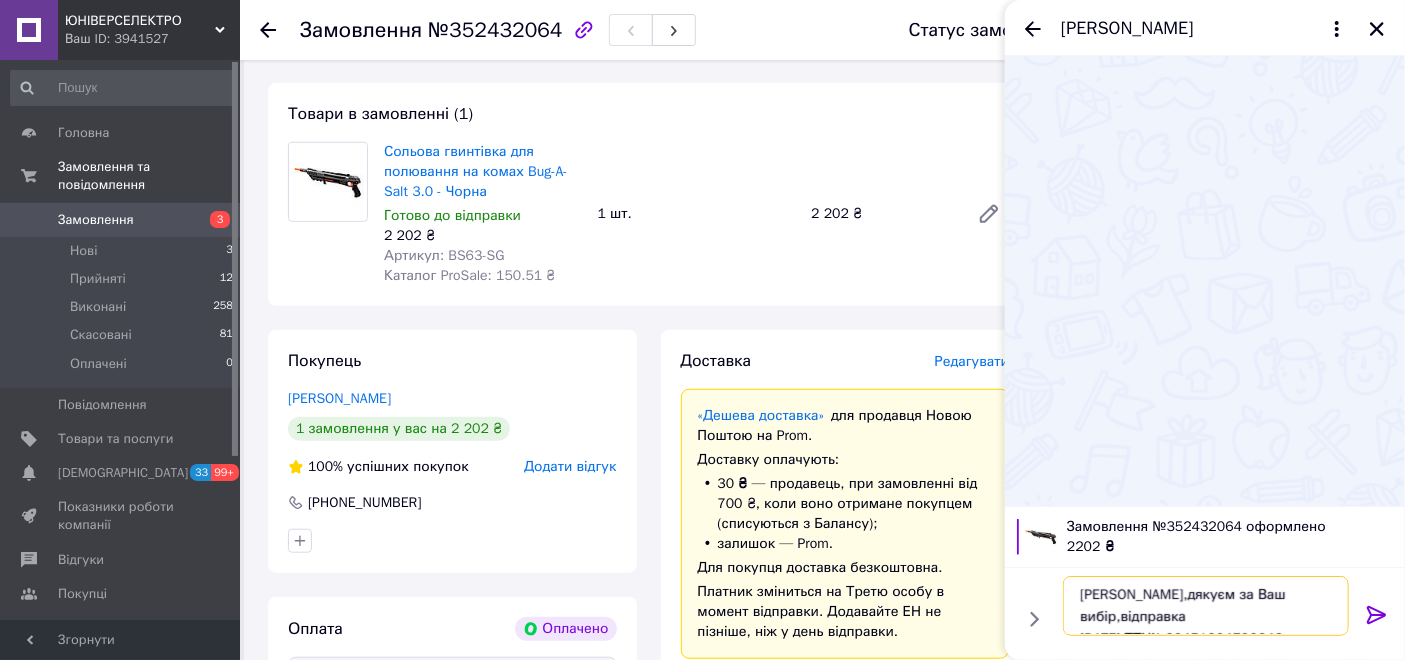 type on "[PERSON_NAME],дякуєм за Ваш вибір,відправка [DATE].ТТН№20451204792343" 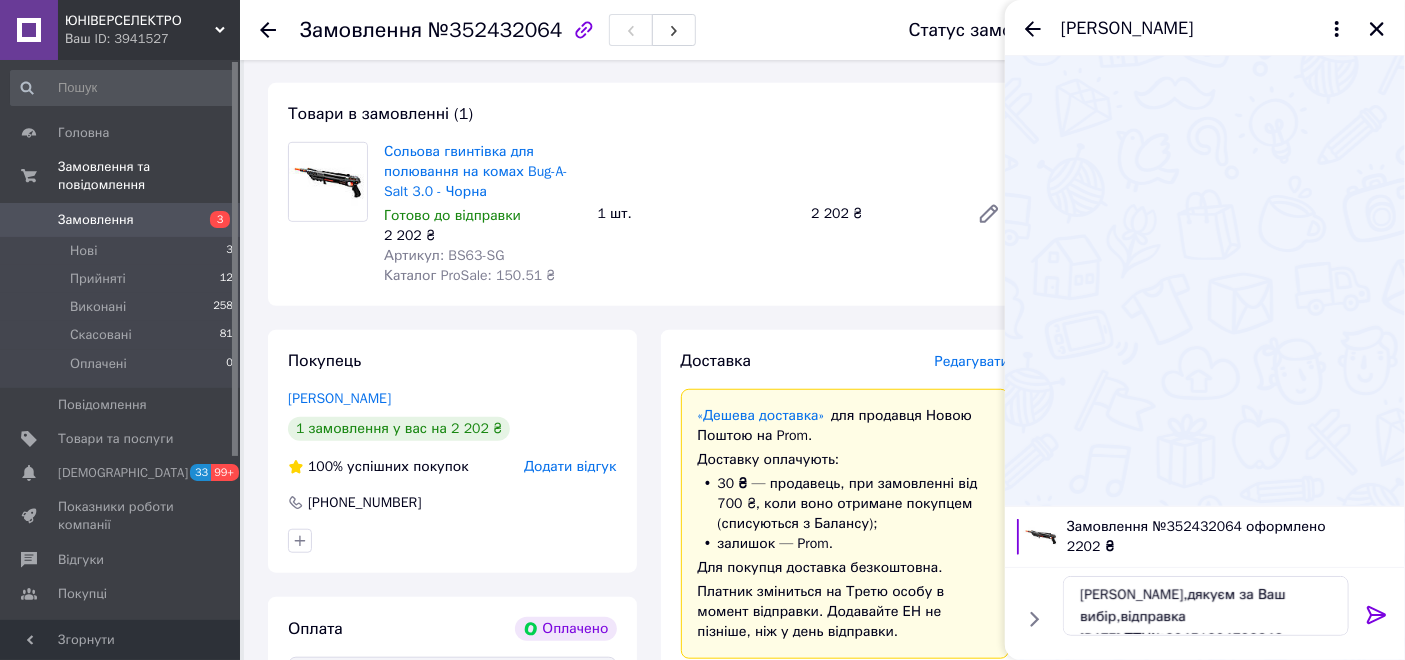 click 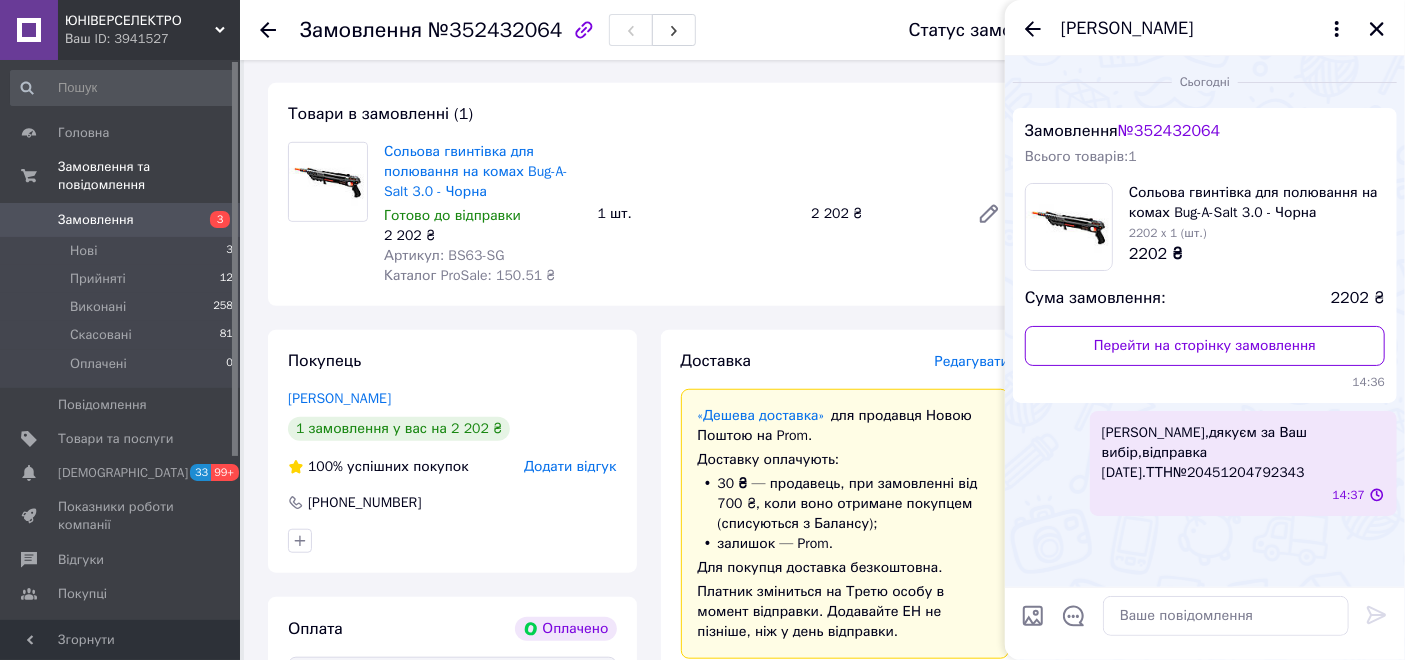 scroll, scrollTop: 0, scrollLeft: 0, axis: both 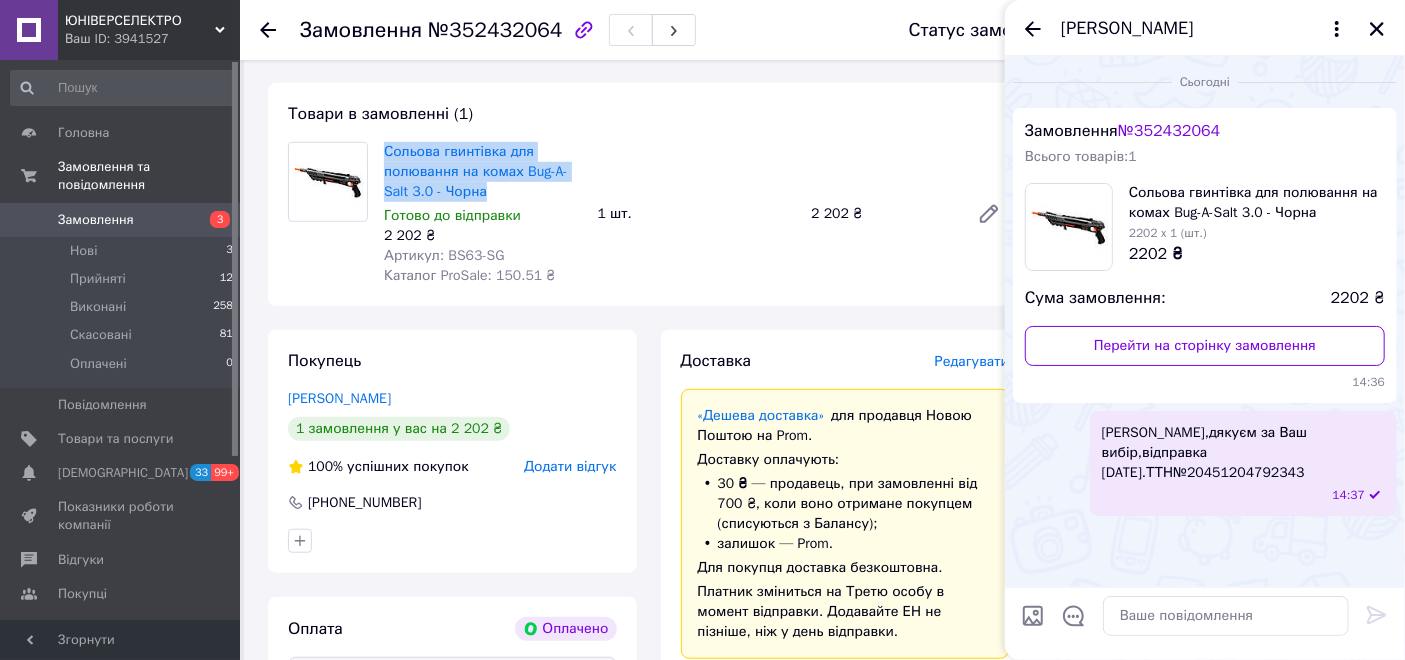 drag, startPoint x: 499, startPoint y: 176, endPoint x: 381, endPoint y: 138, distance: 123.967735 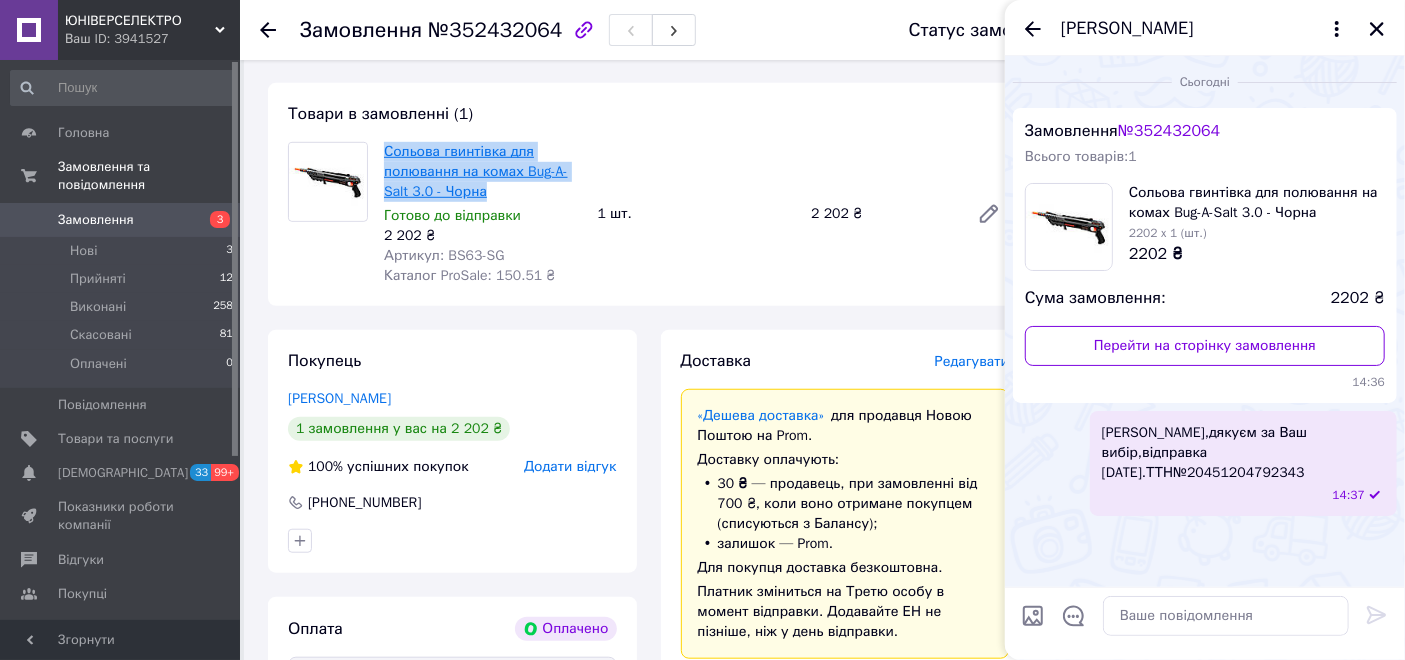 copy on "Сольова гвинтівка для полювання на комах Bug-A-Salt 3.0 - Чорна" 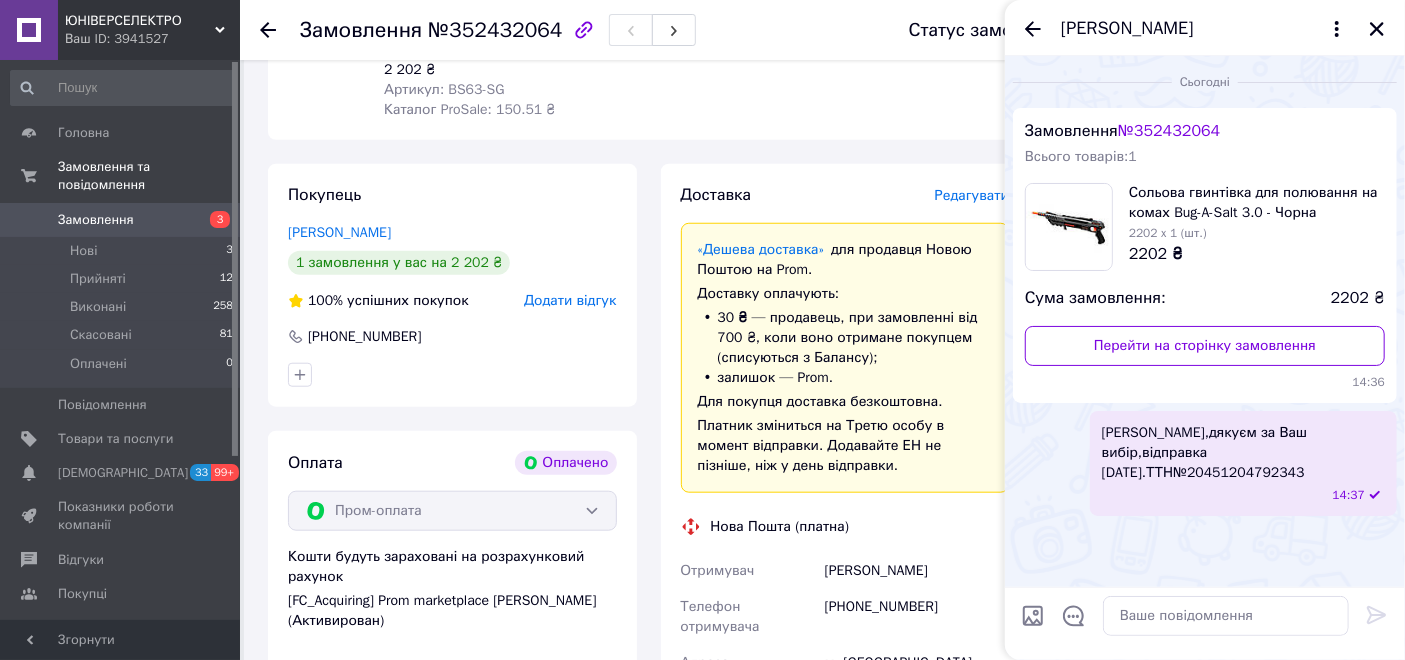 scroll, scrollTop: 888, scrollLeft: 0, axis: vertical 